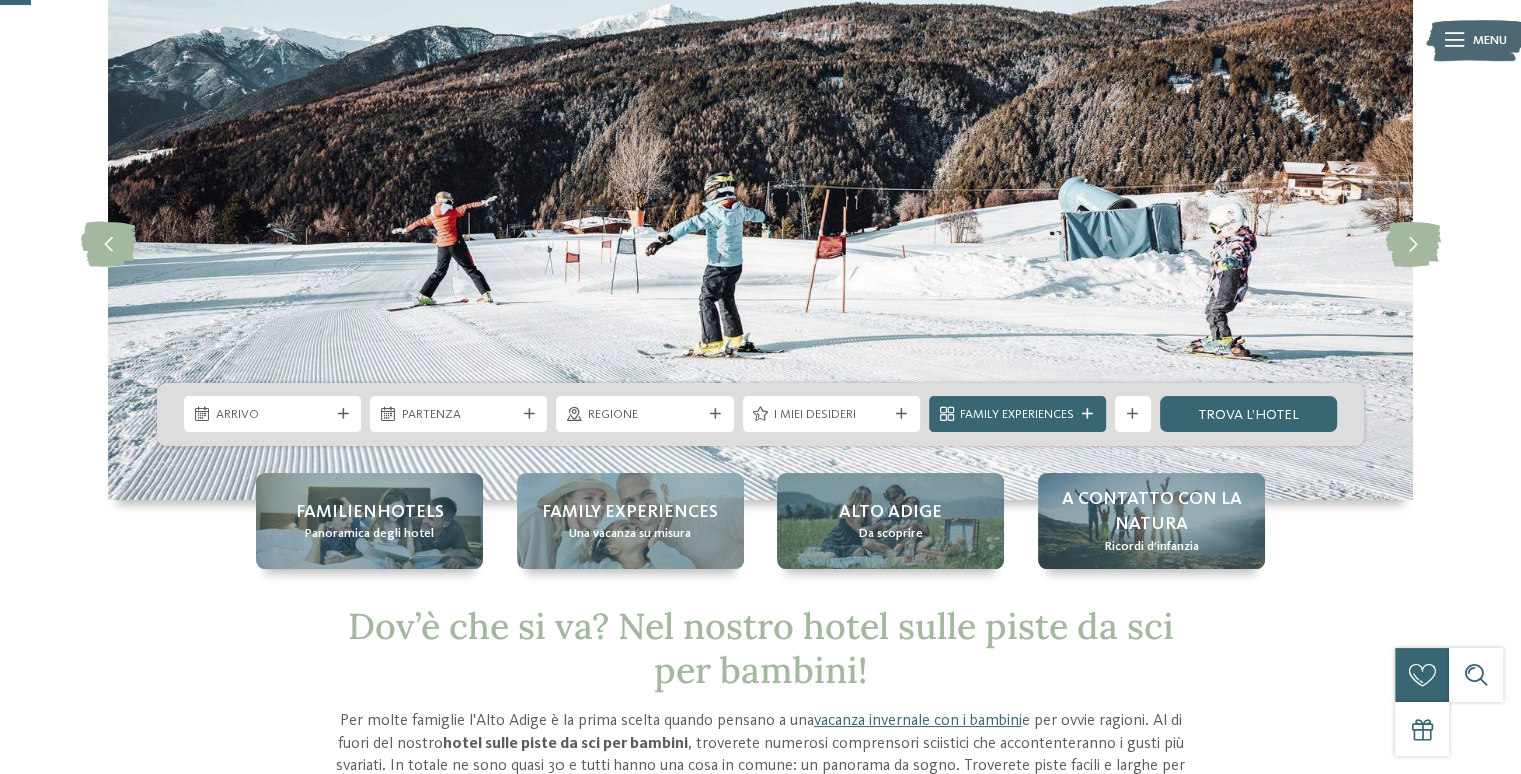 scroll, scrollTop: 100, scrollLeft: 0, axis: vertical 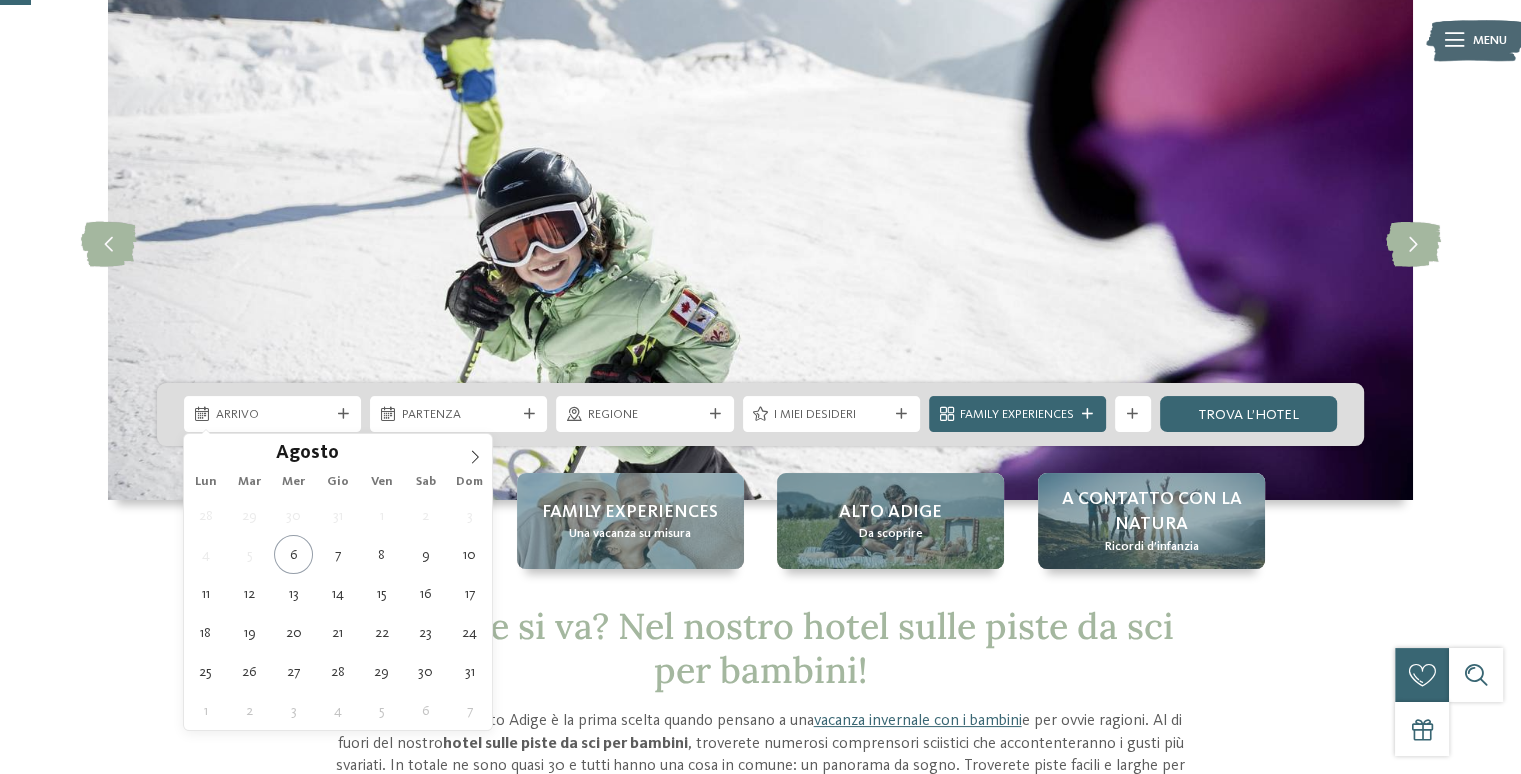 click on "Arrivo" at bounding box center [272, 414] 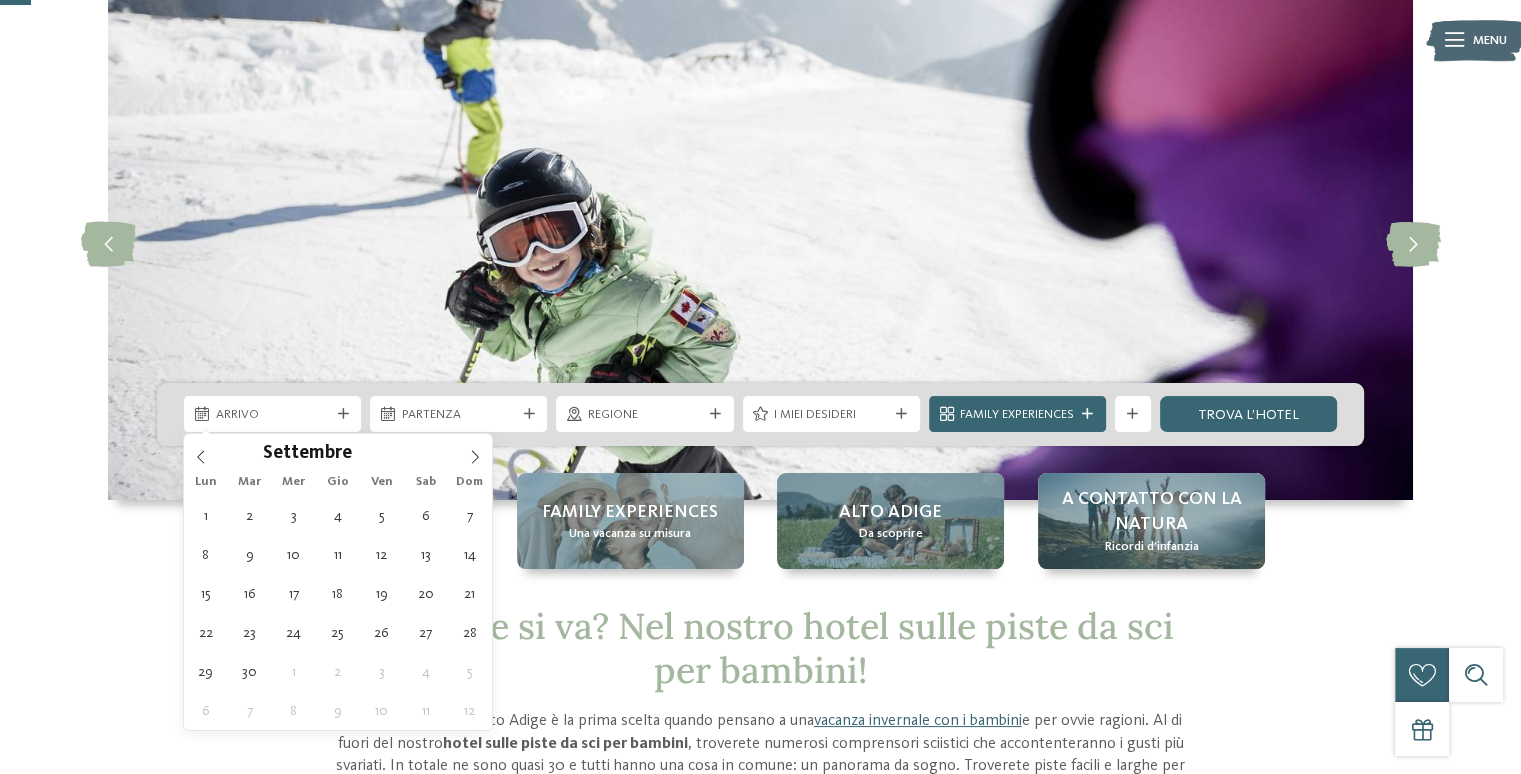 click 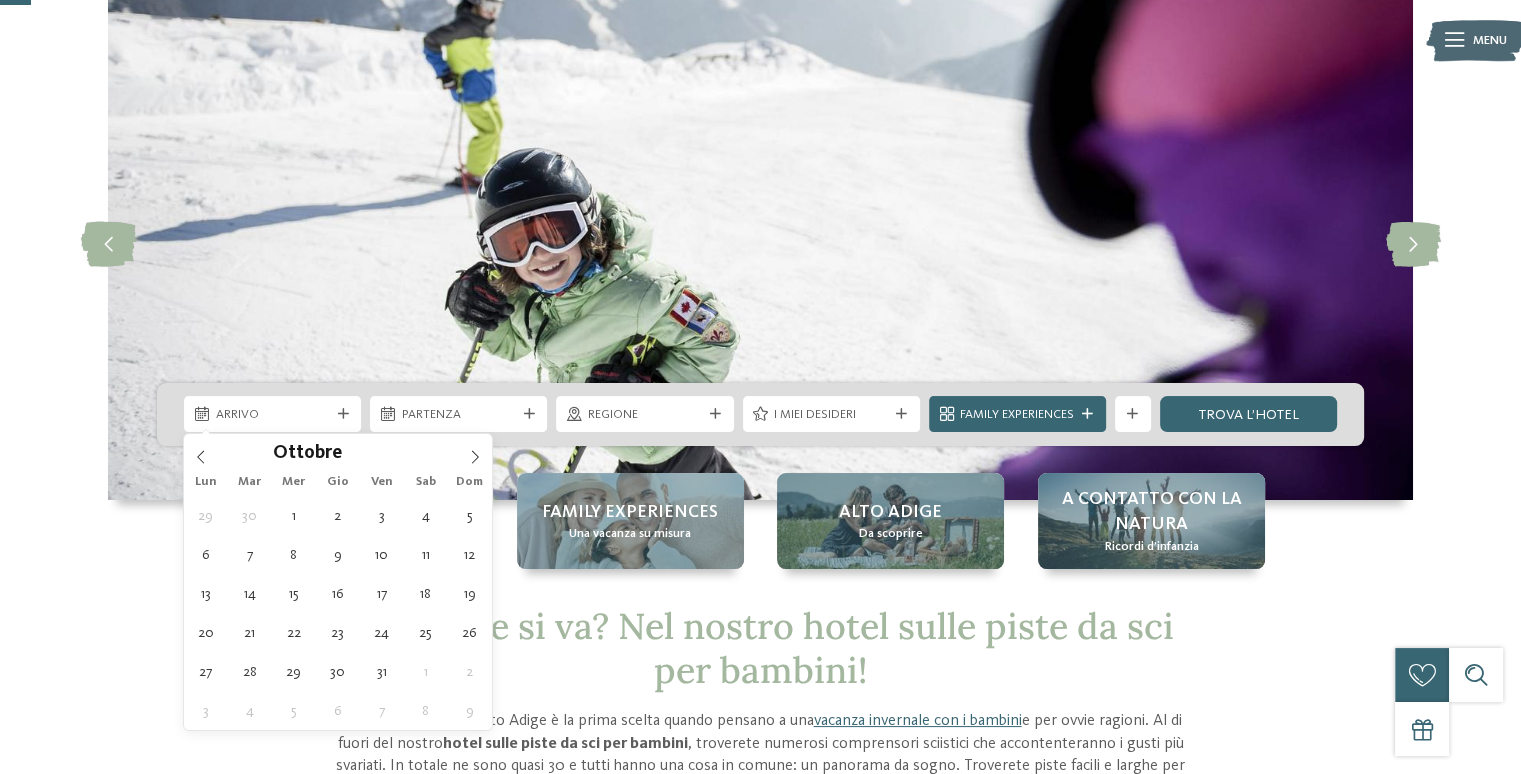 click 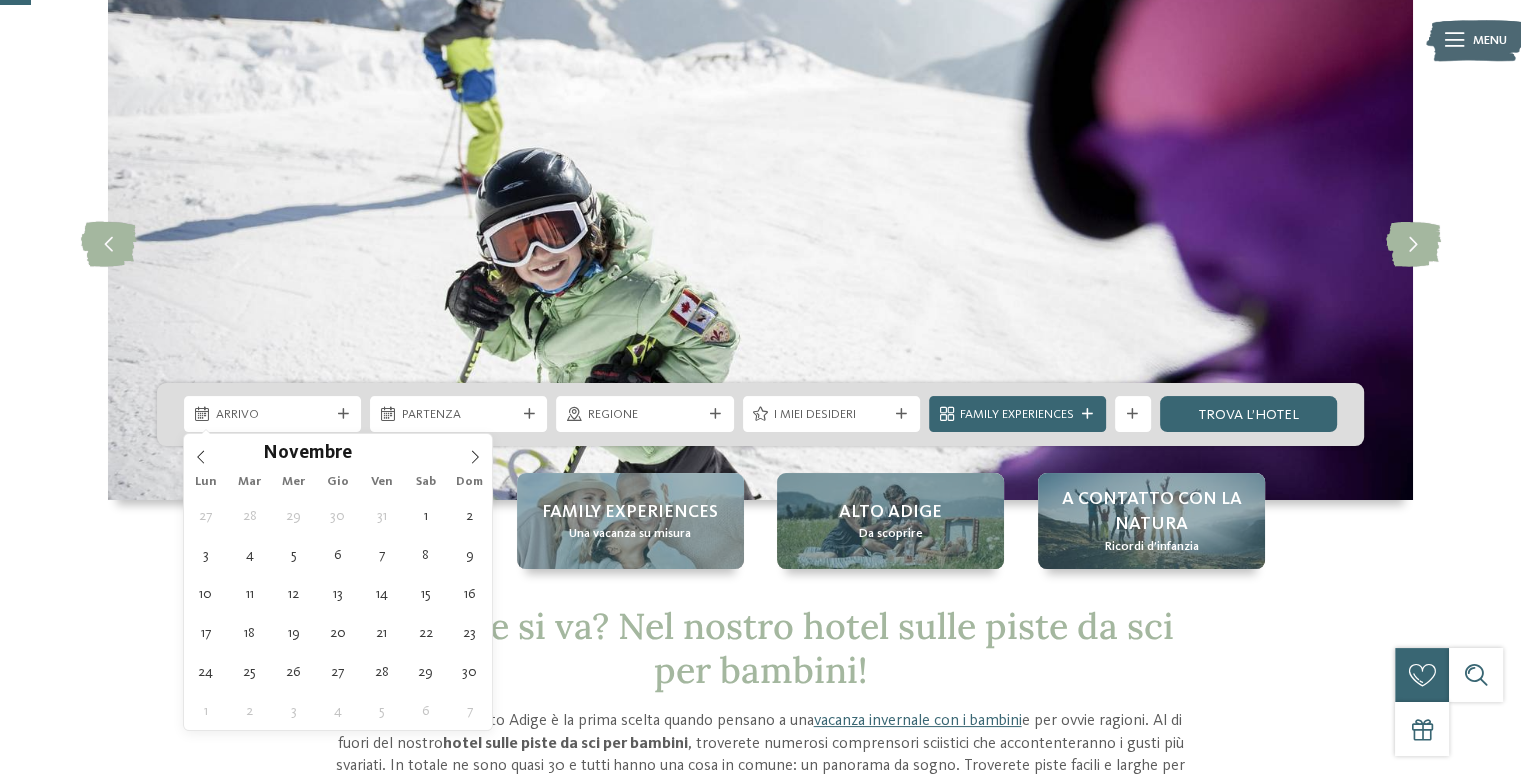 click 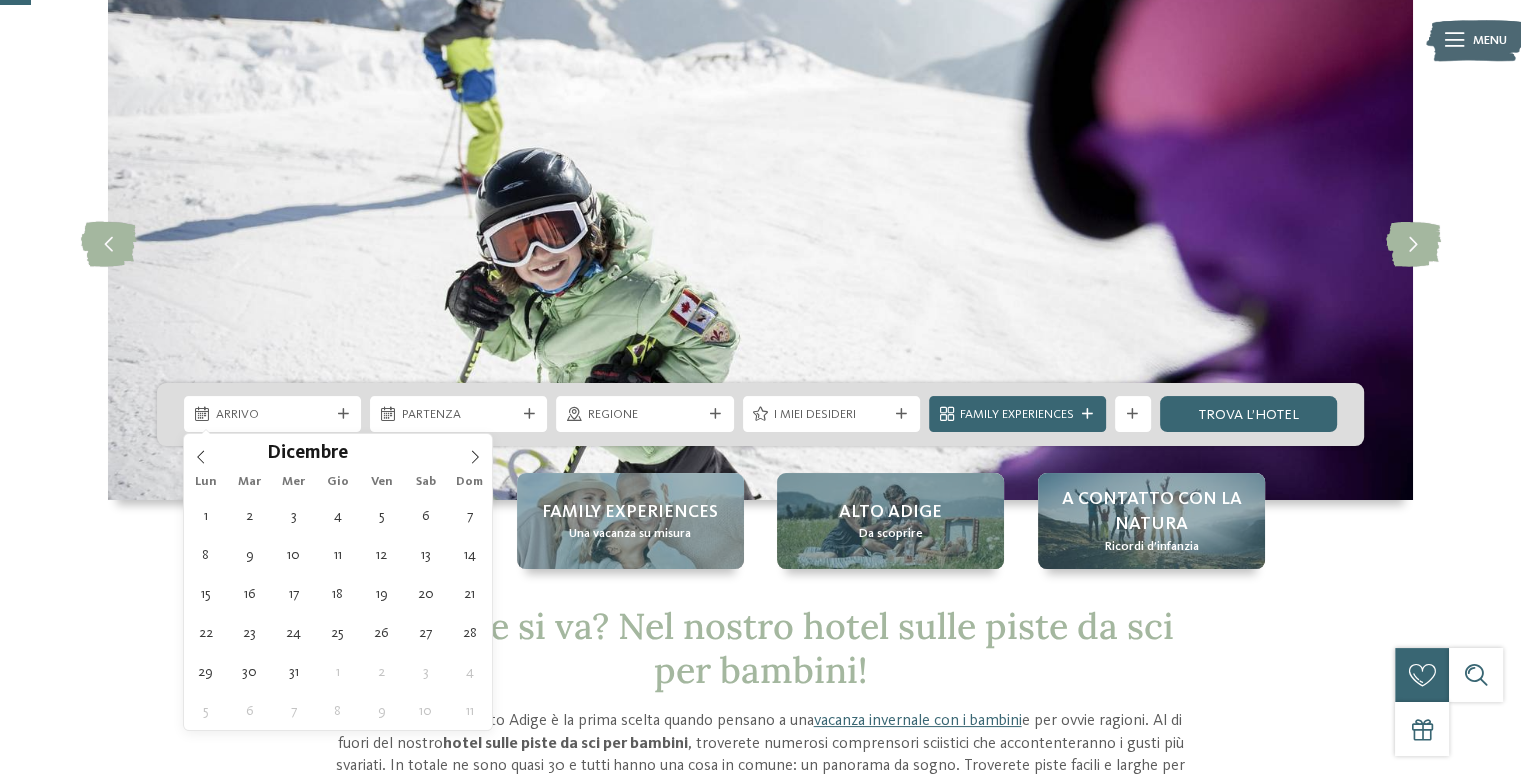 type on "****" 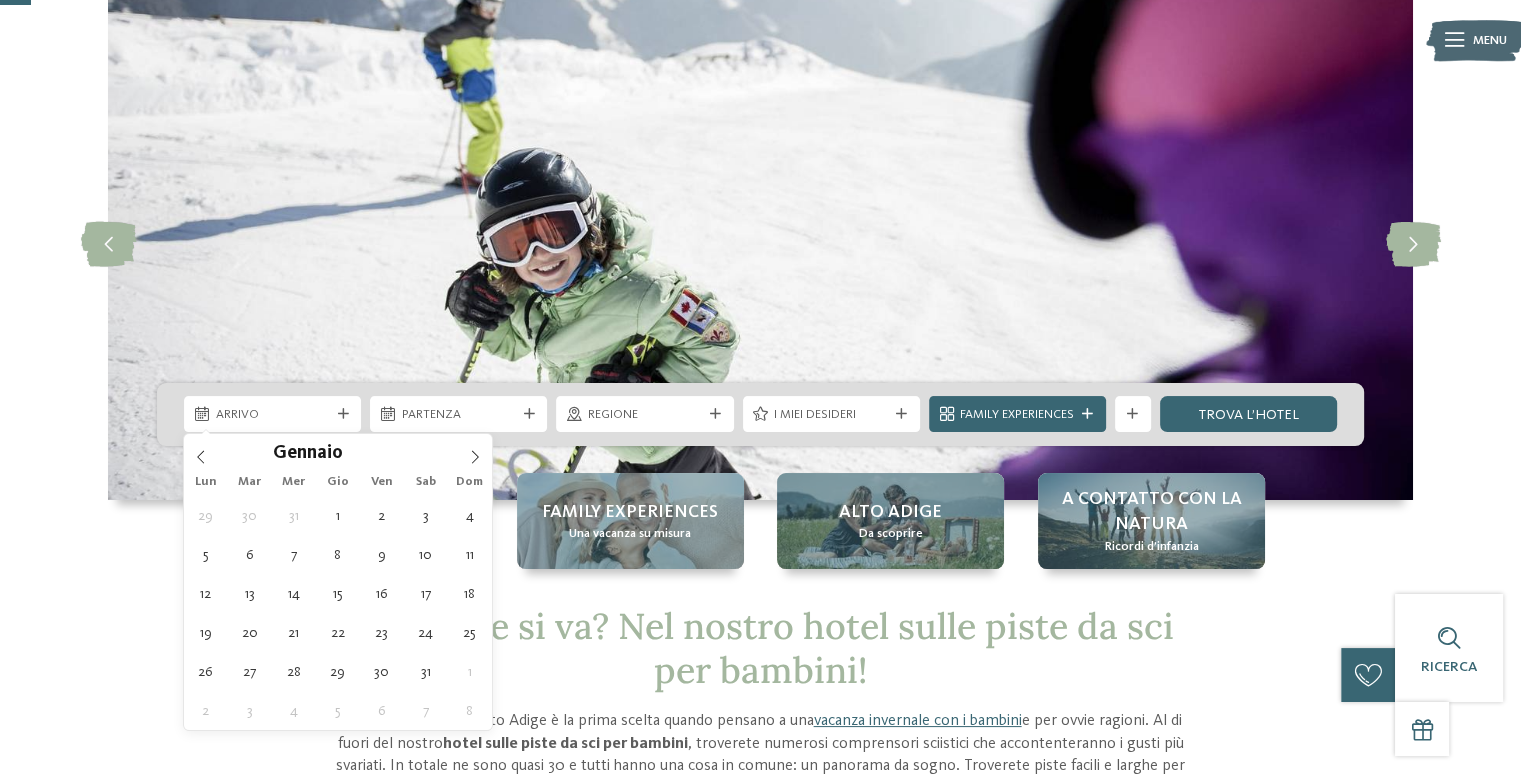 type on "03.01.2026" 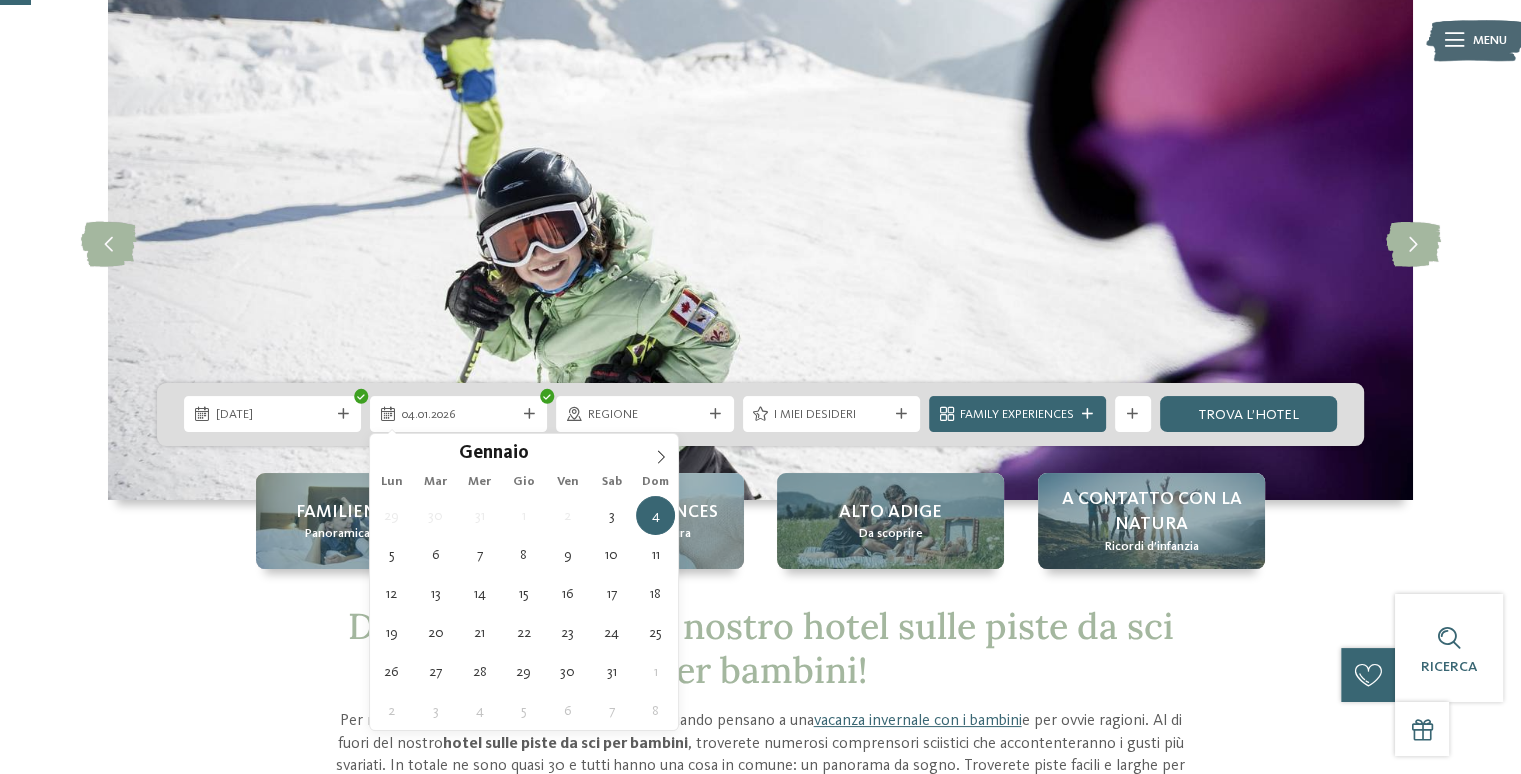 type on "10.01.2026" 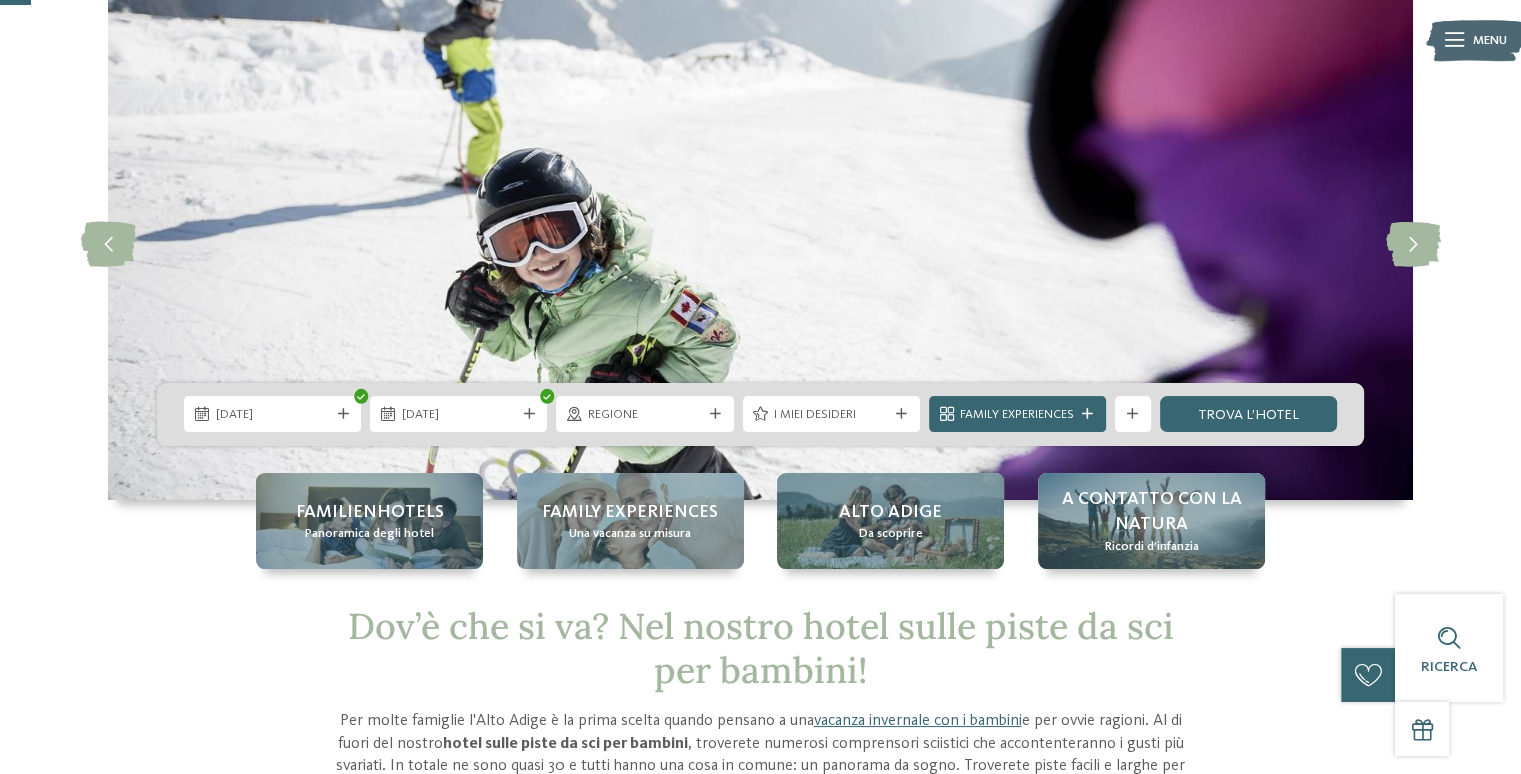 click on "Regione" at bounding box center (645, 415) 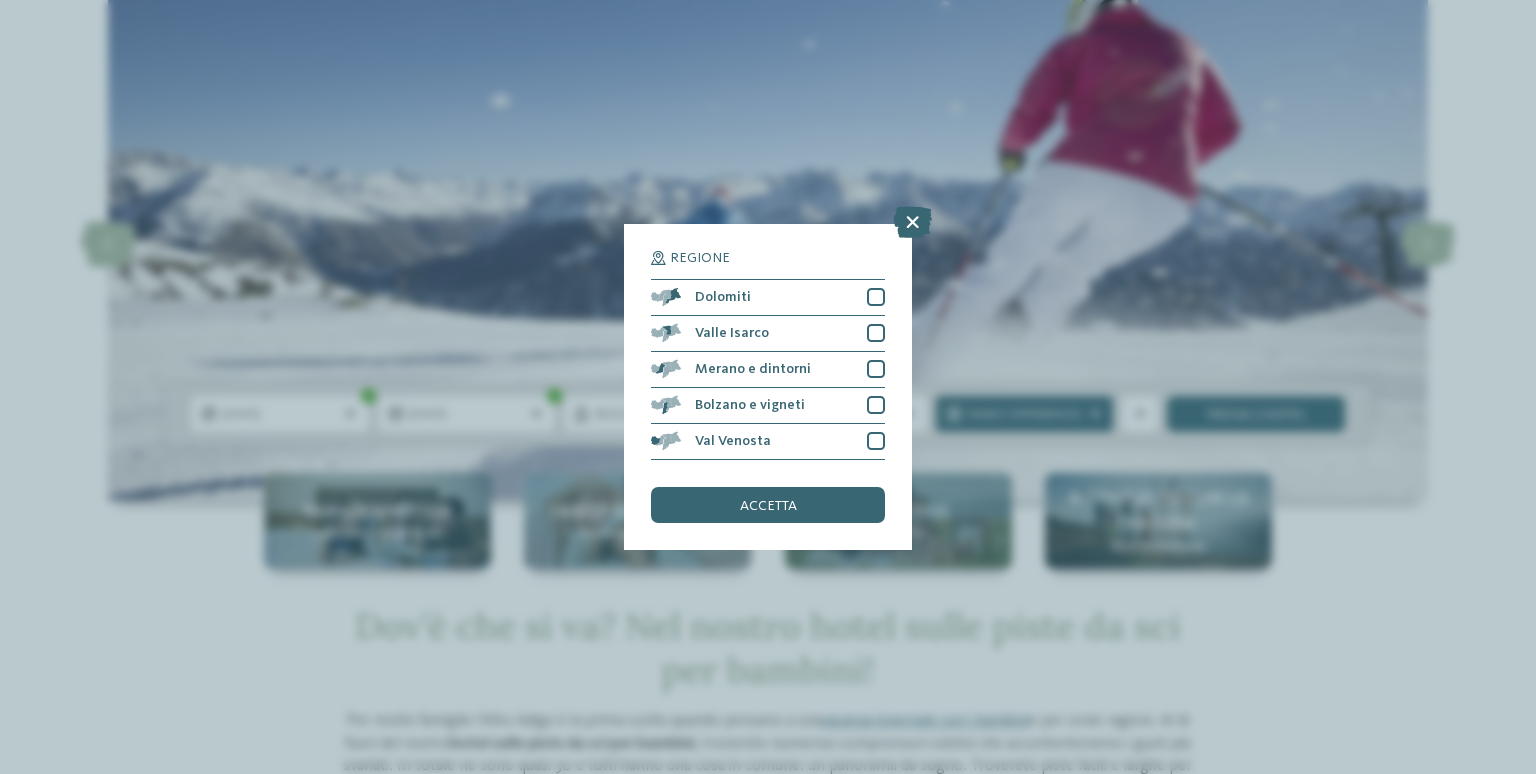 click at bounding box center (876, 297) 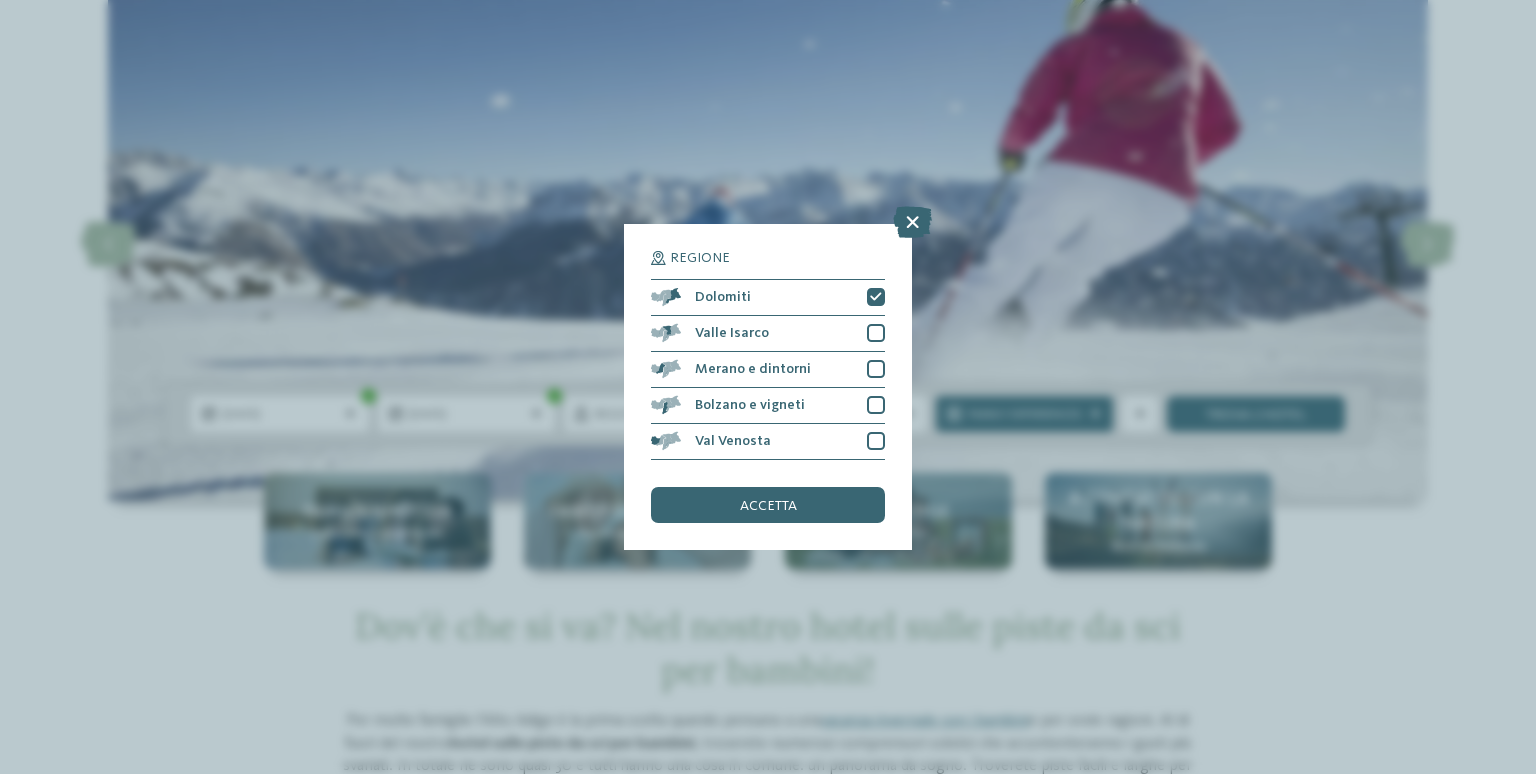 click at bounding box center [876, 333] 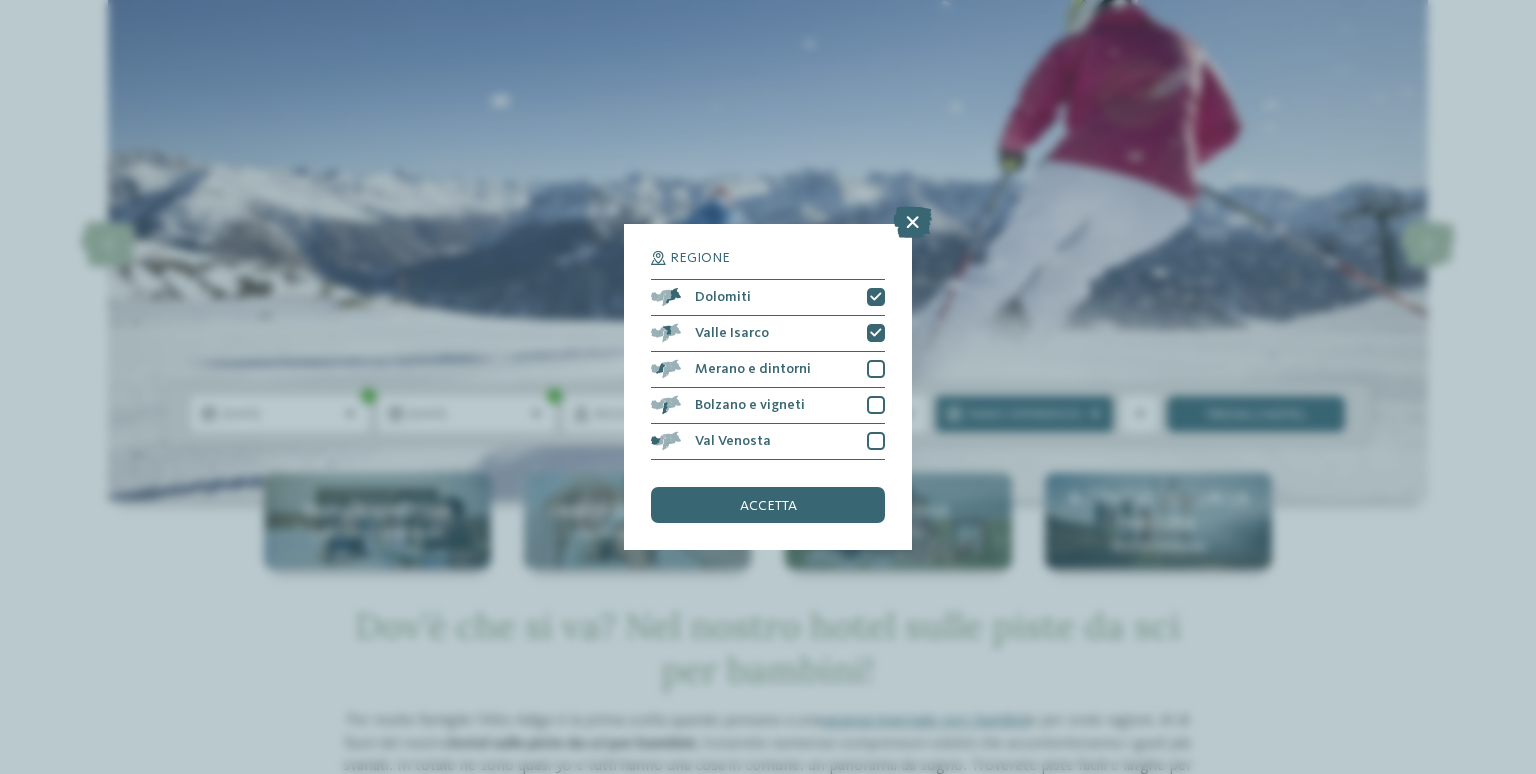 click at bounding box center [876, 369] 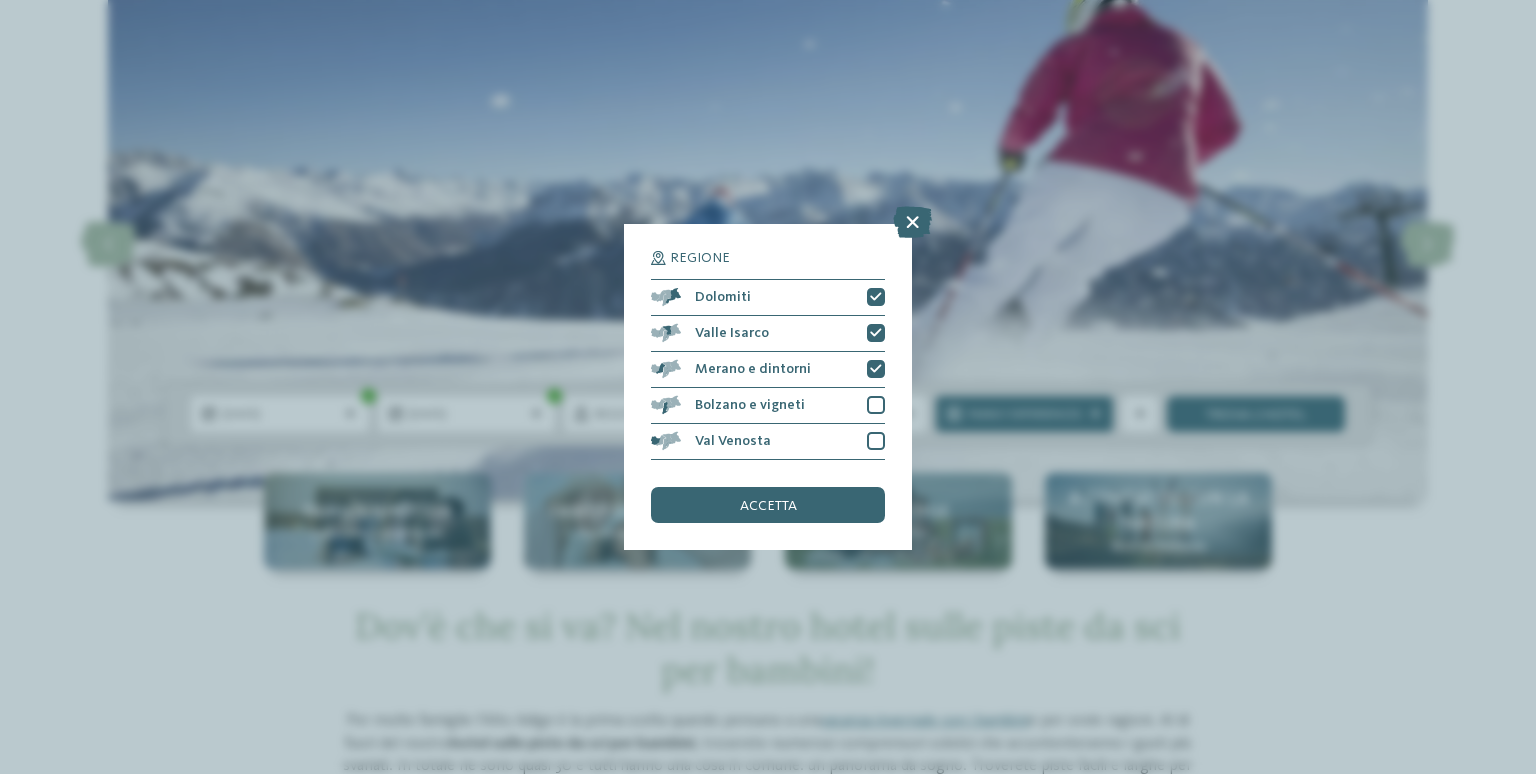 click at bounding box center (876, 405) 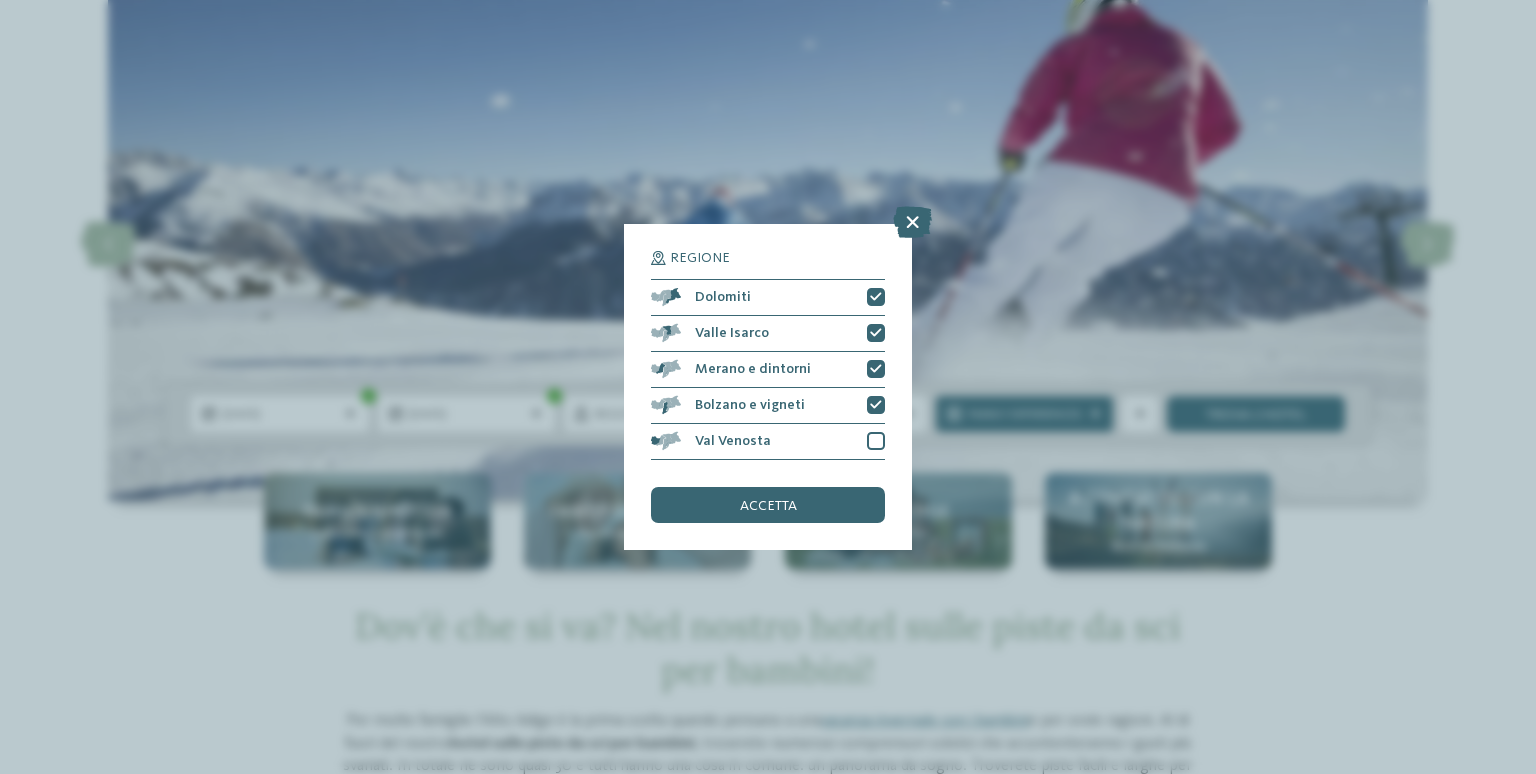 click at bounding box center (876, 441) 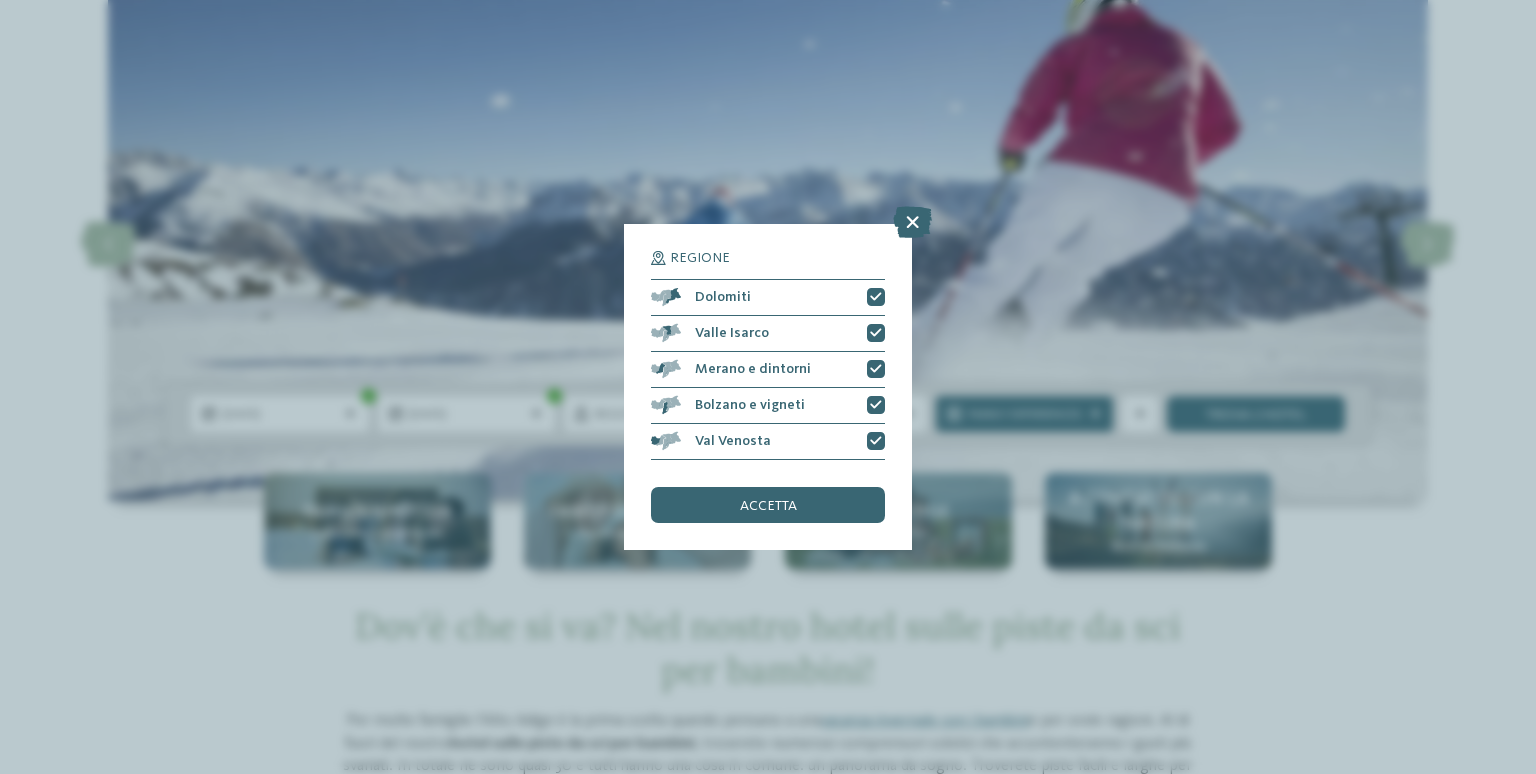 click on "accetta" at bounding box center [768, 505] 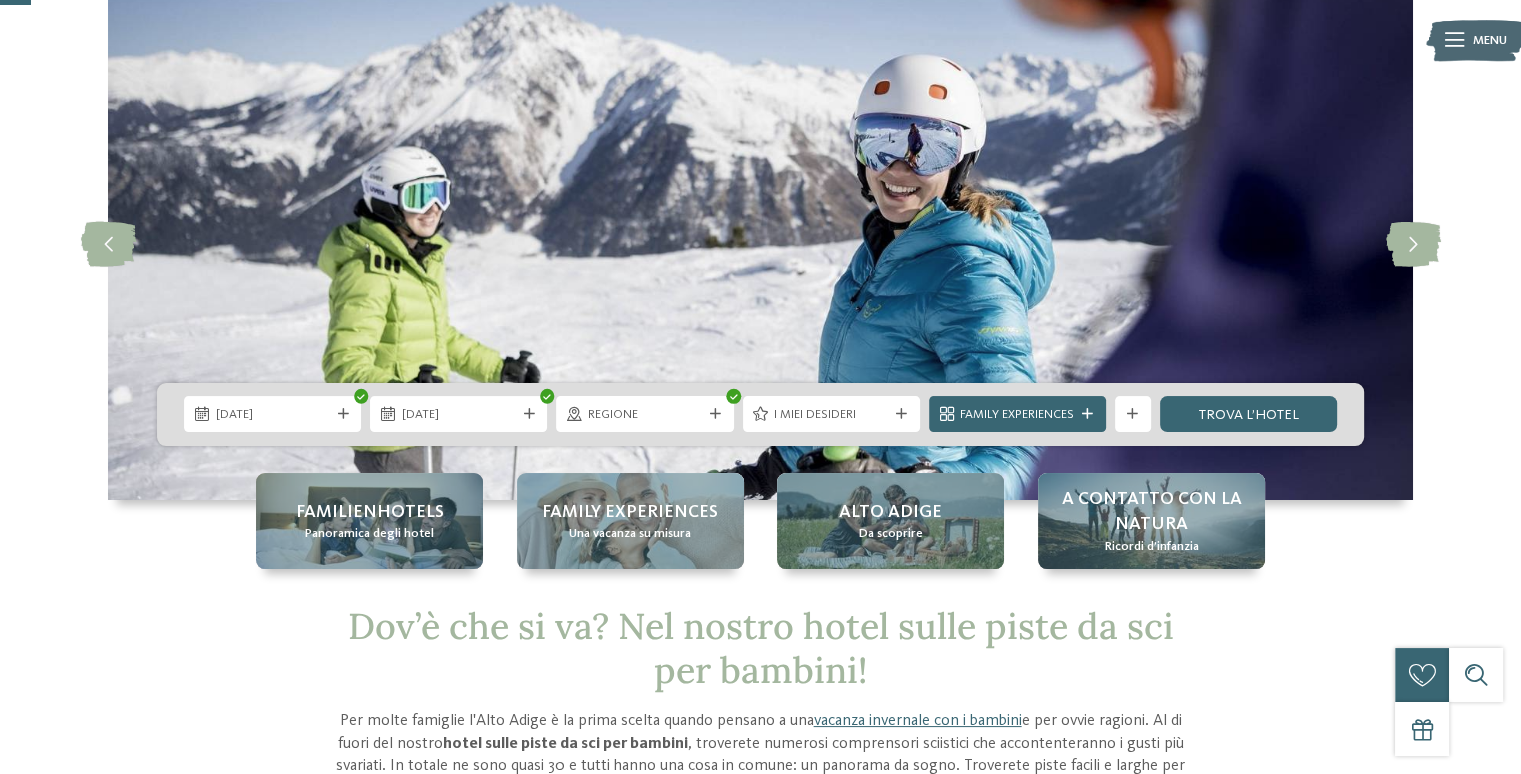 click on "I miei desideri" at bounding box center (831, 415) 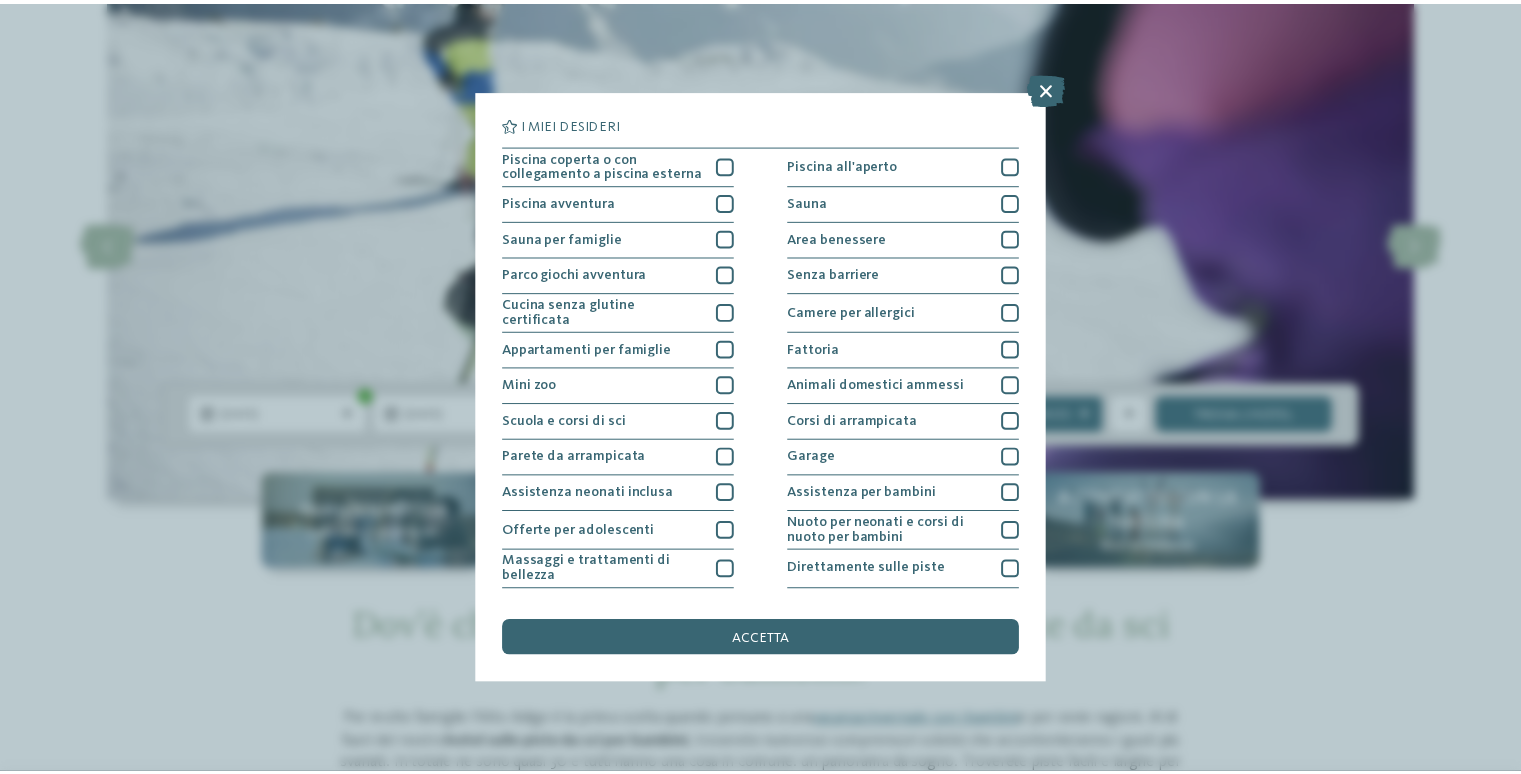 scroll, scrollTop: 172, scrollLeft: 0, axis: vertical 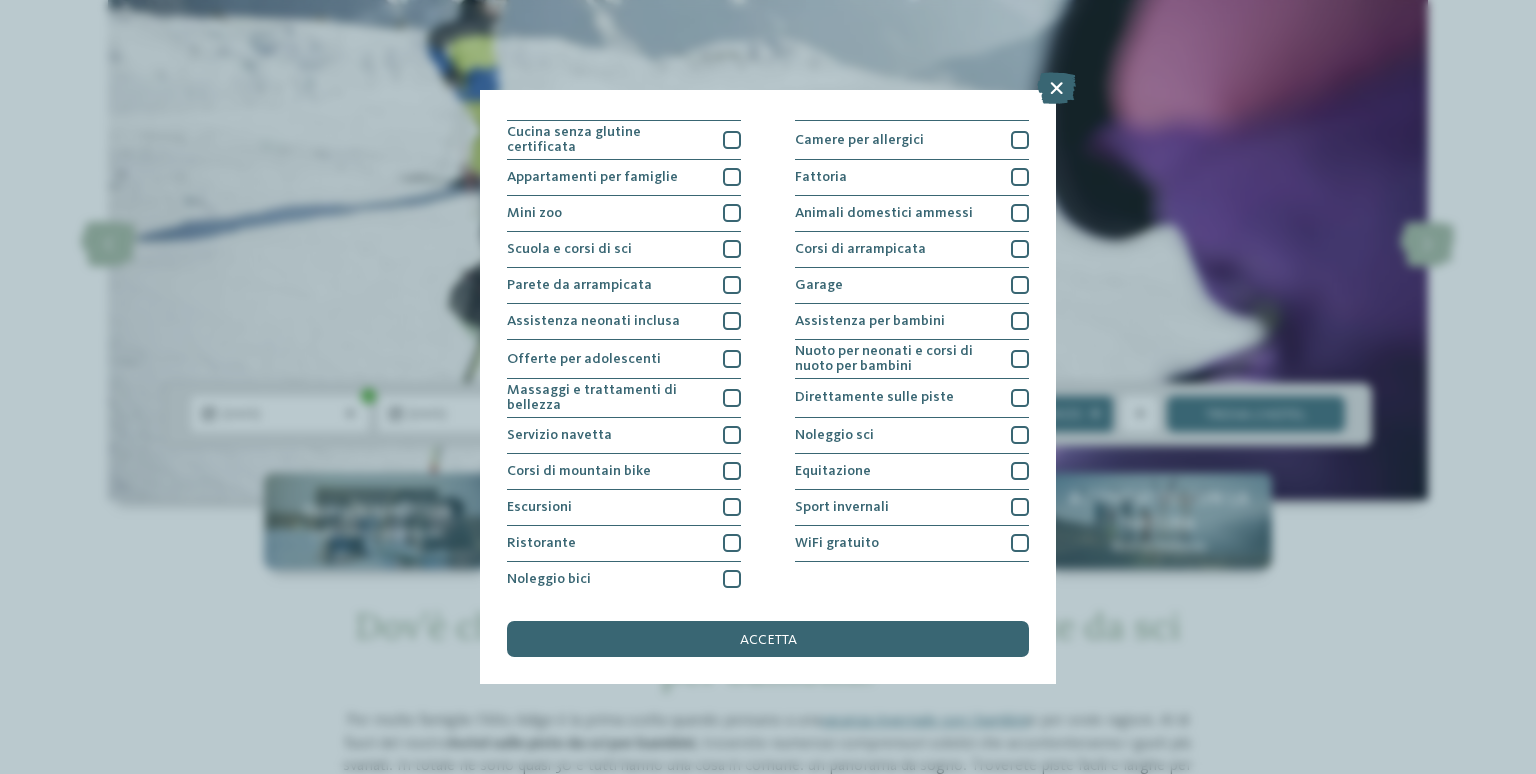 click at bounding box center (1020, 507) 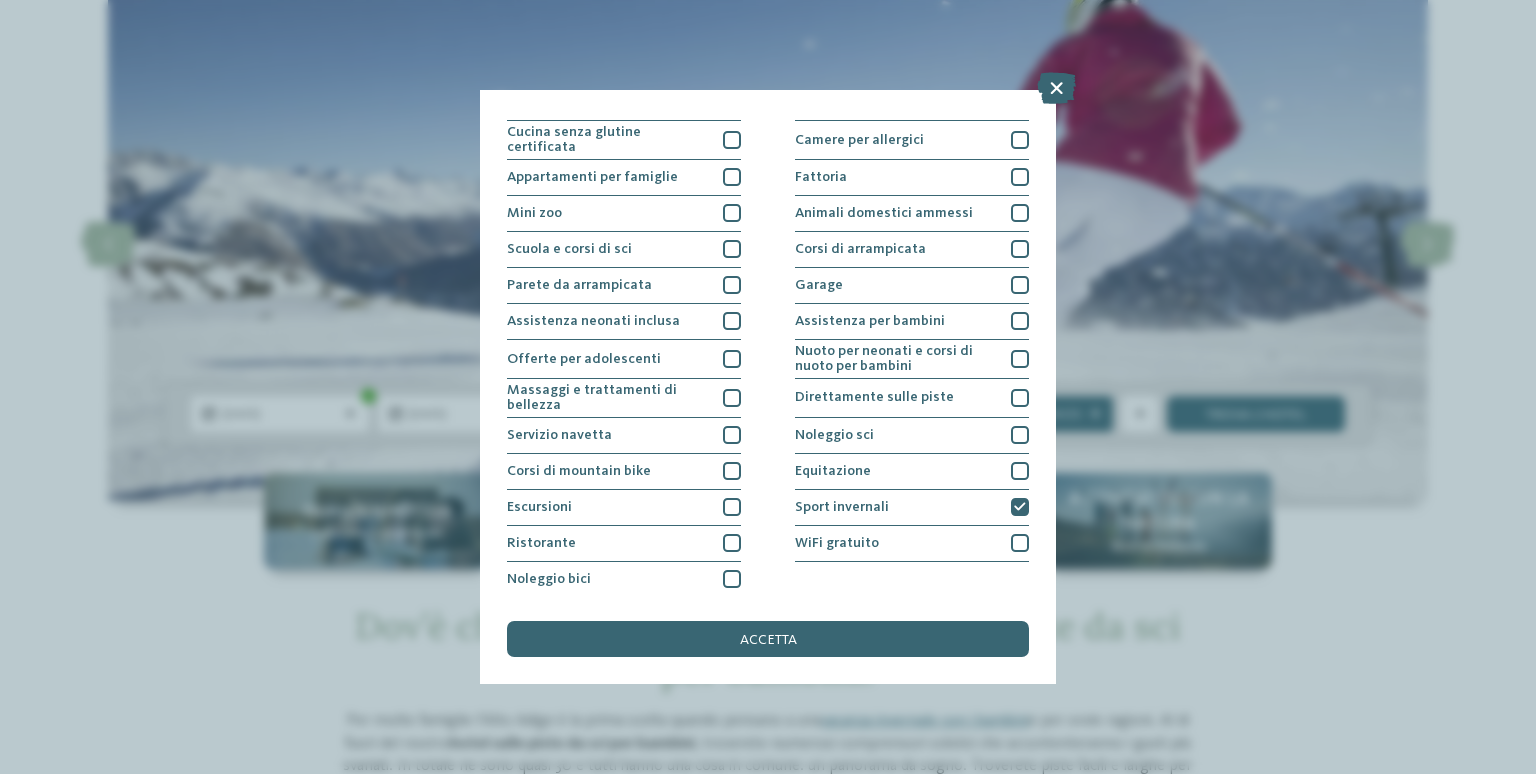 click at bounding box center (1020, 435) 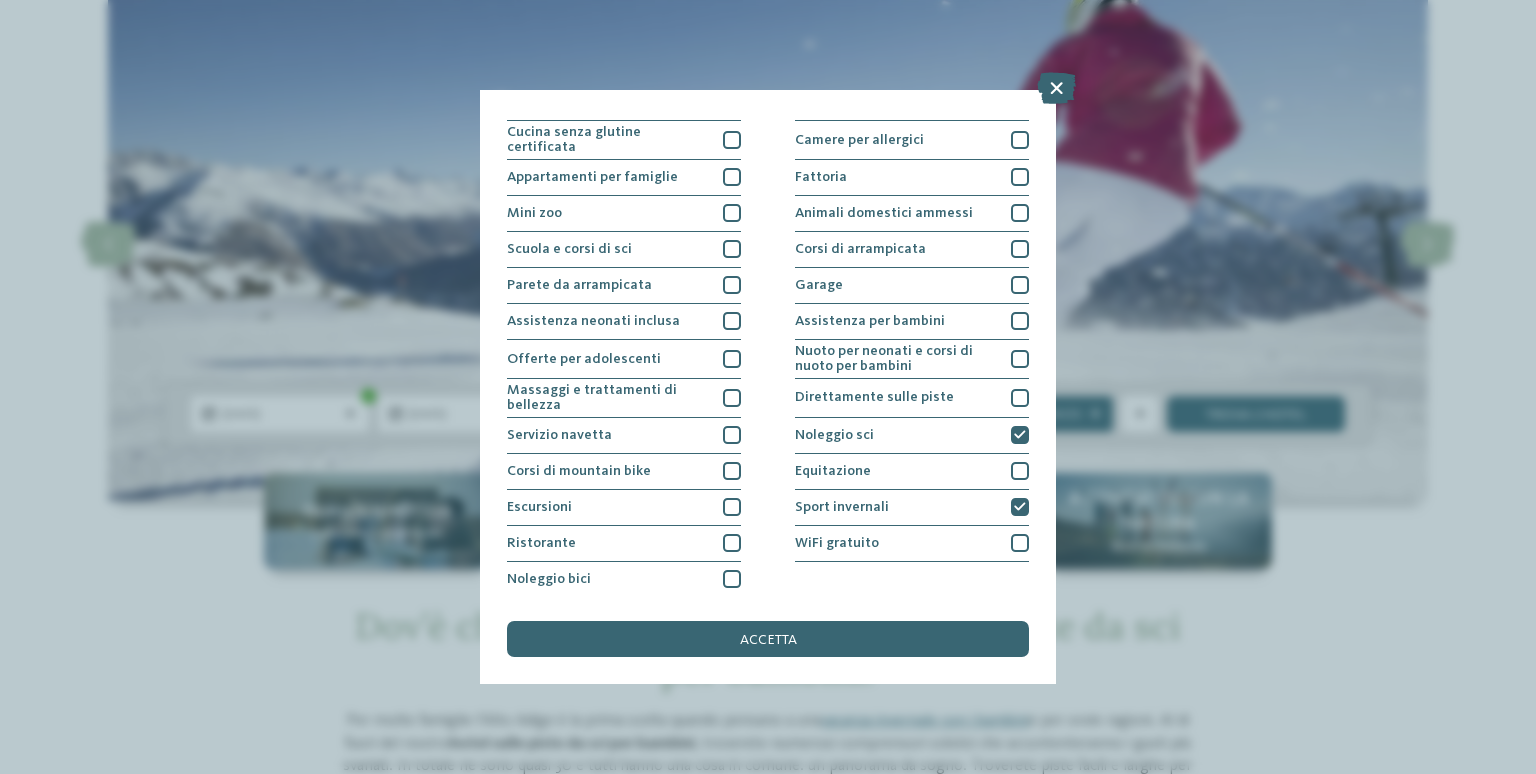 click at bounding box center [1020, 398] 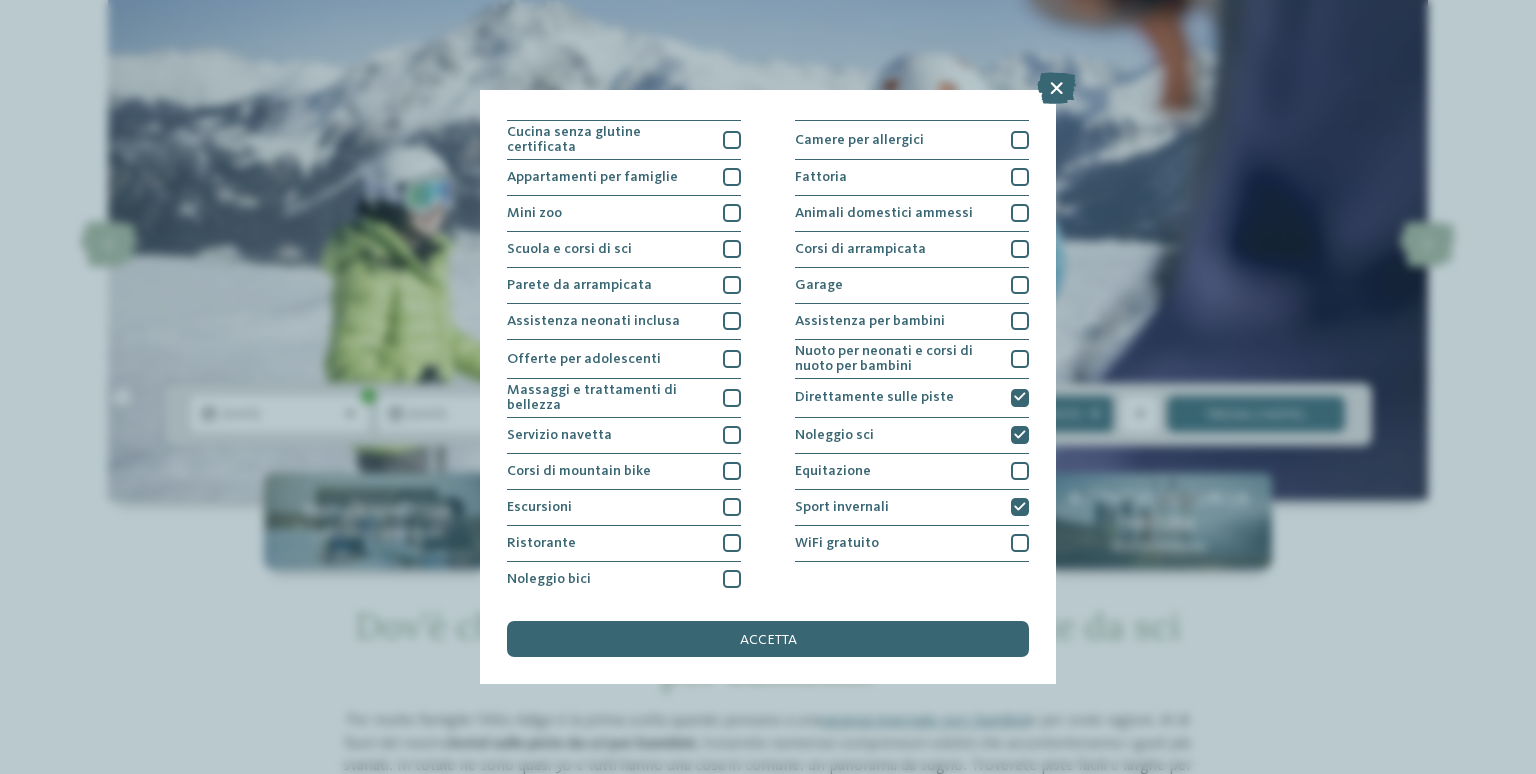 click at bounding box center [732, 435] 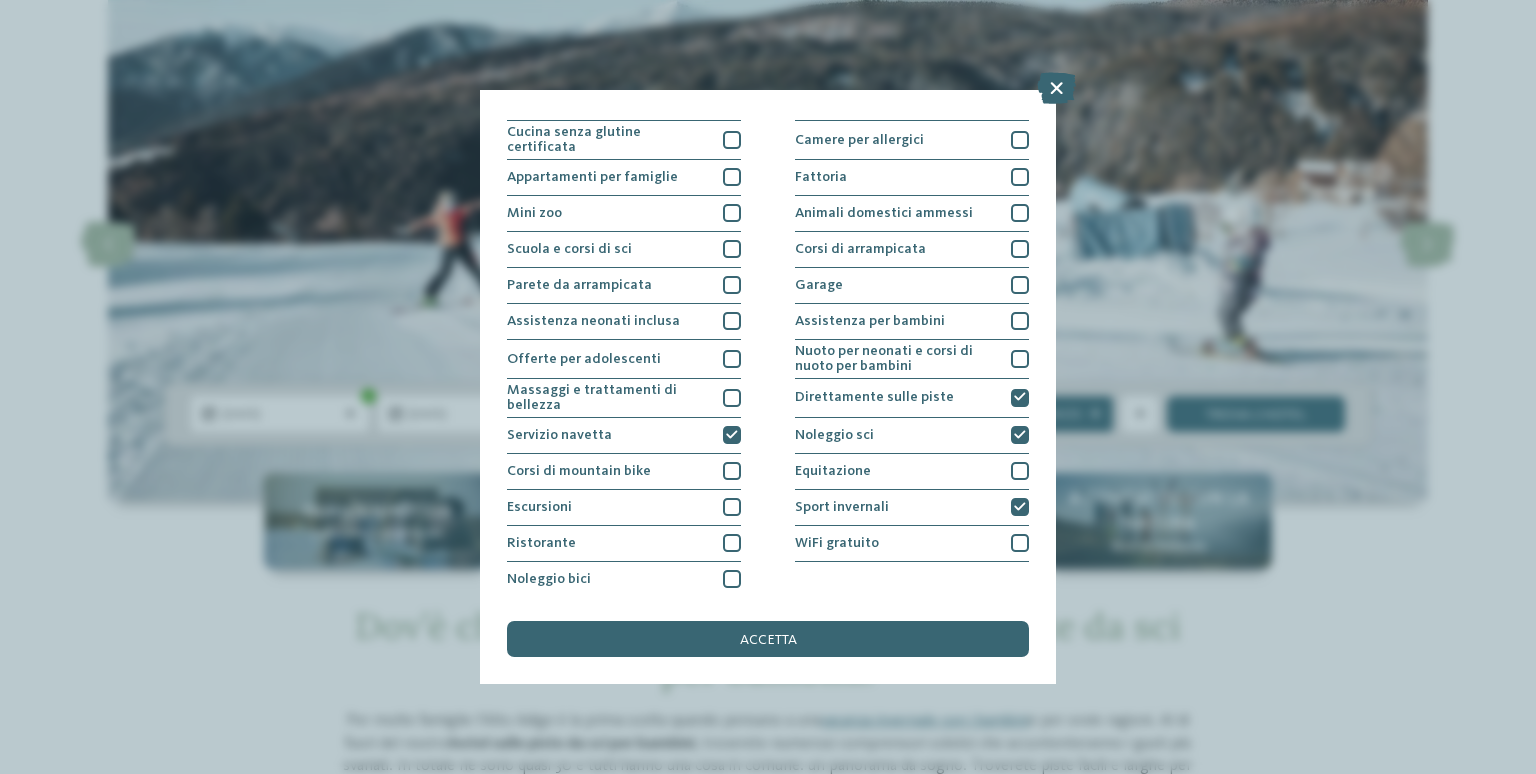 click at bounding box center [732, 249] 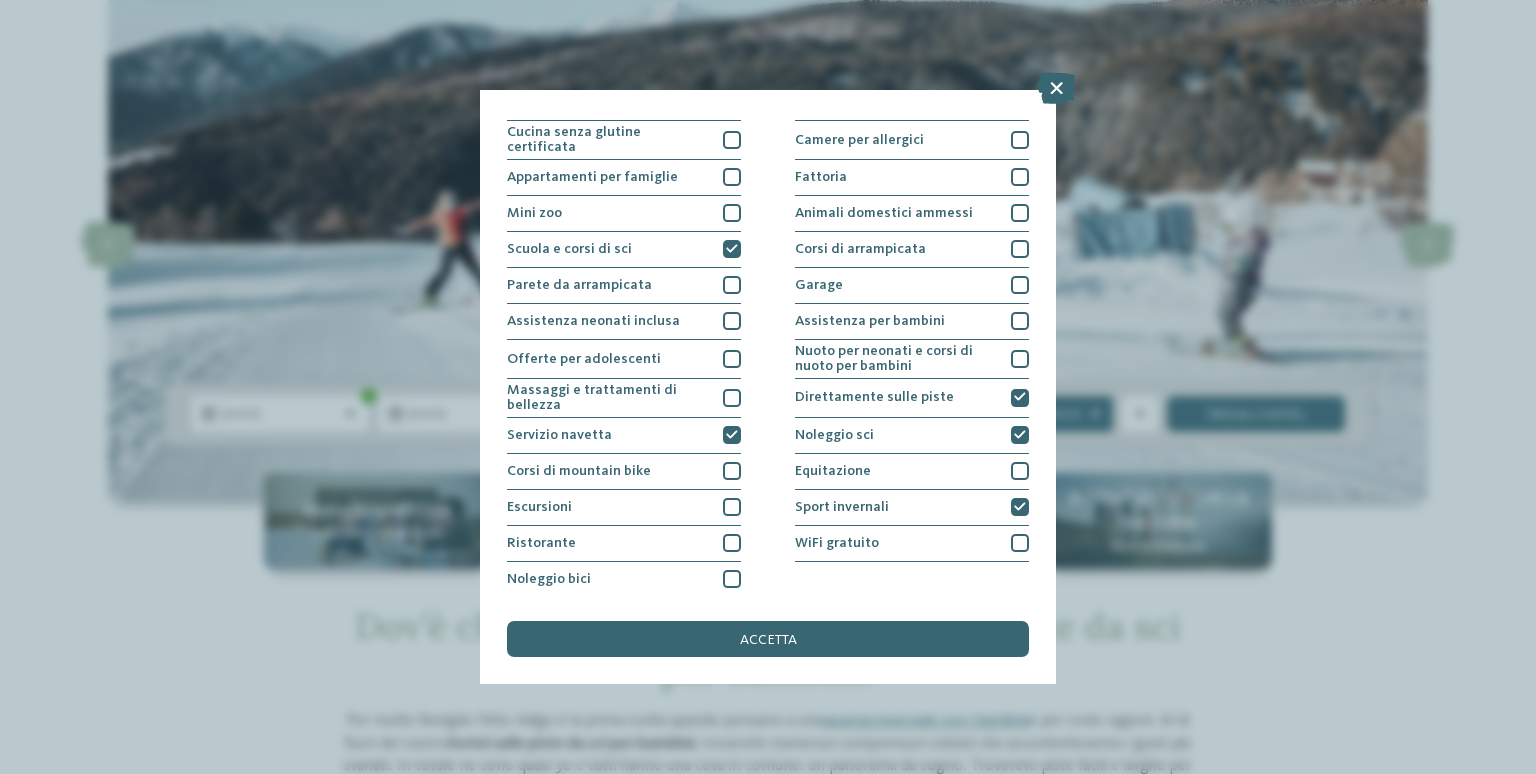 click on "accetta" at bounding box center [768, 639] 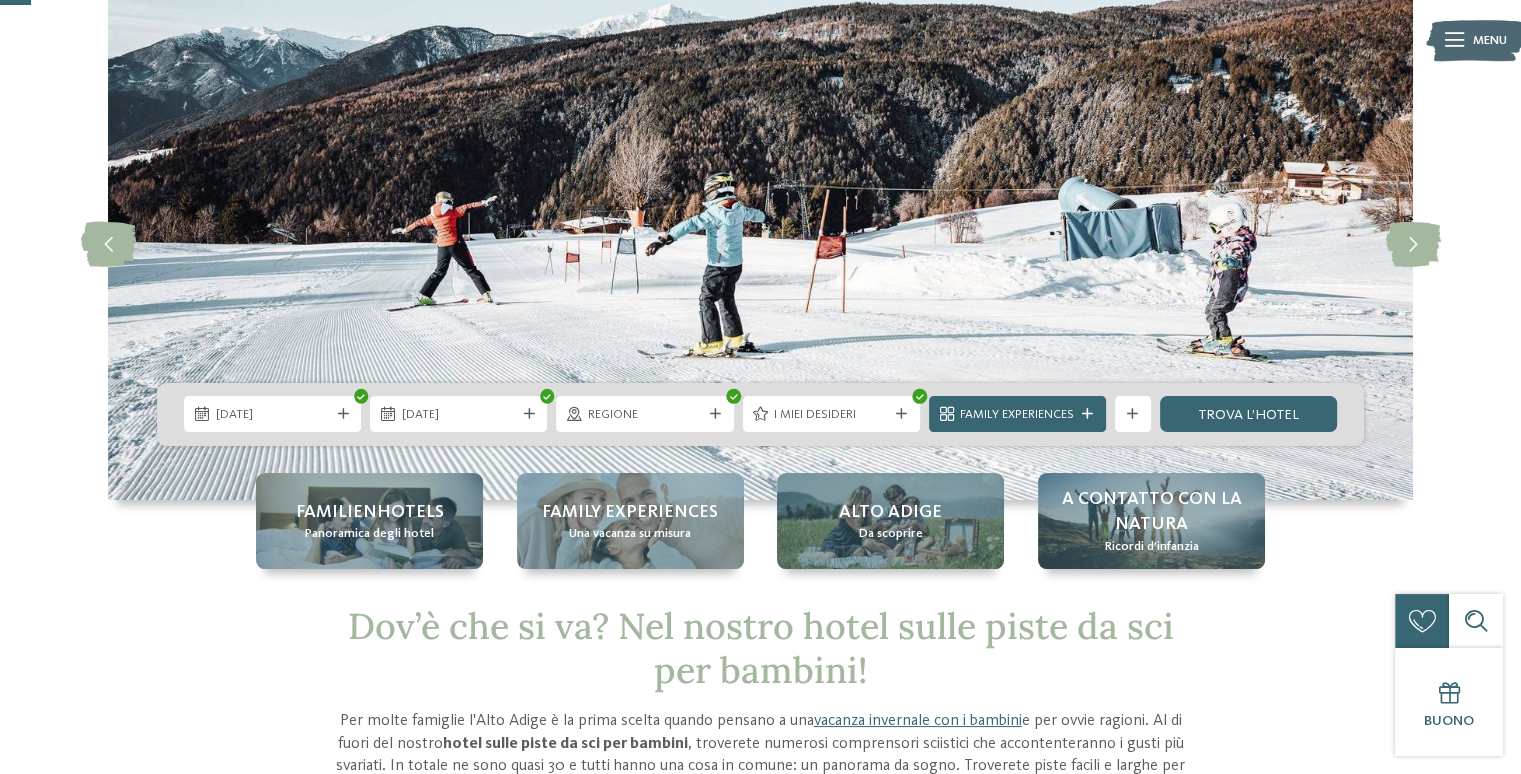 click at bounding box center (1087, 414) 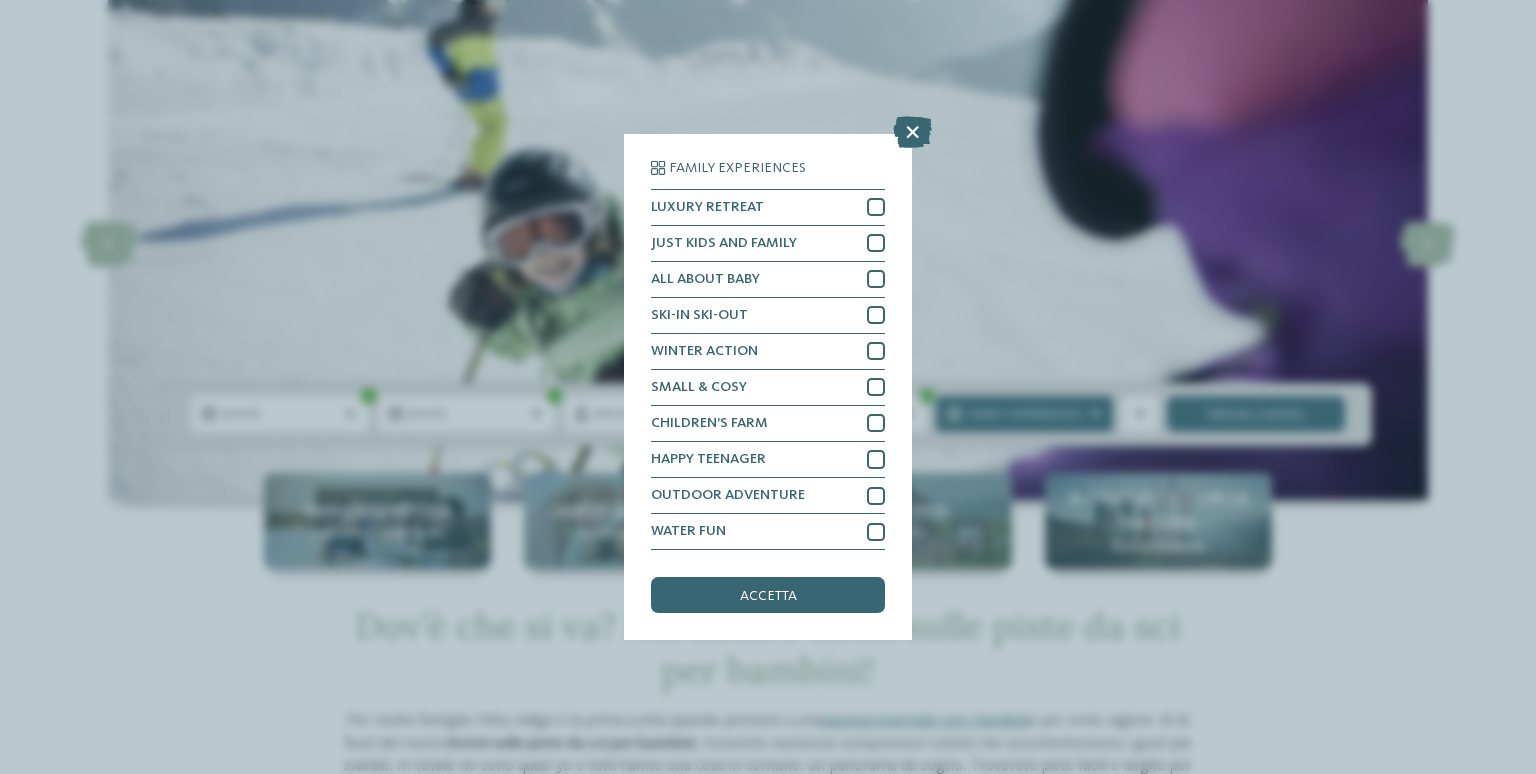 click at bounding box center [876, 243] 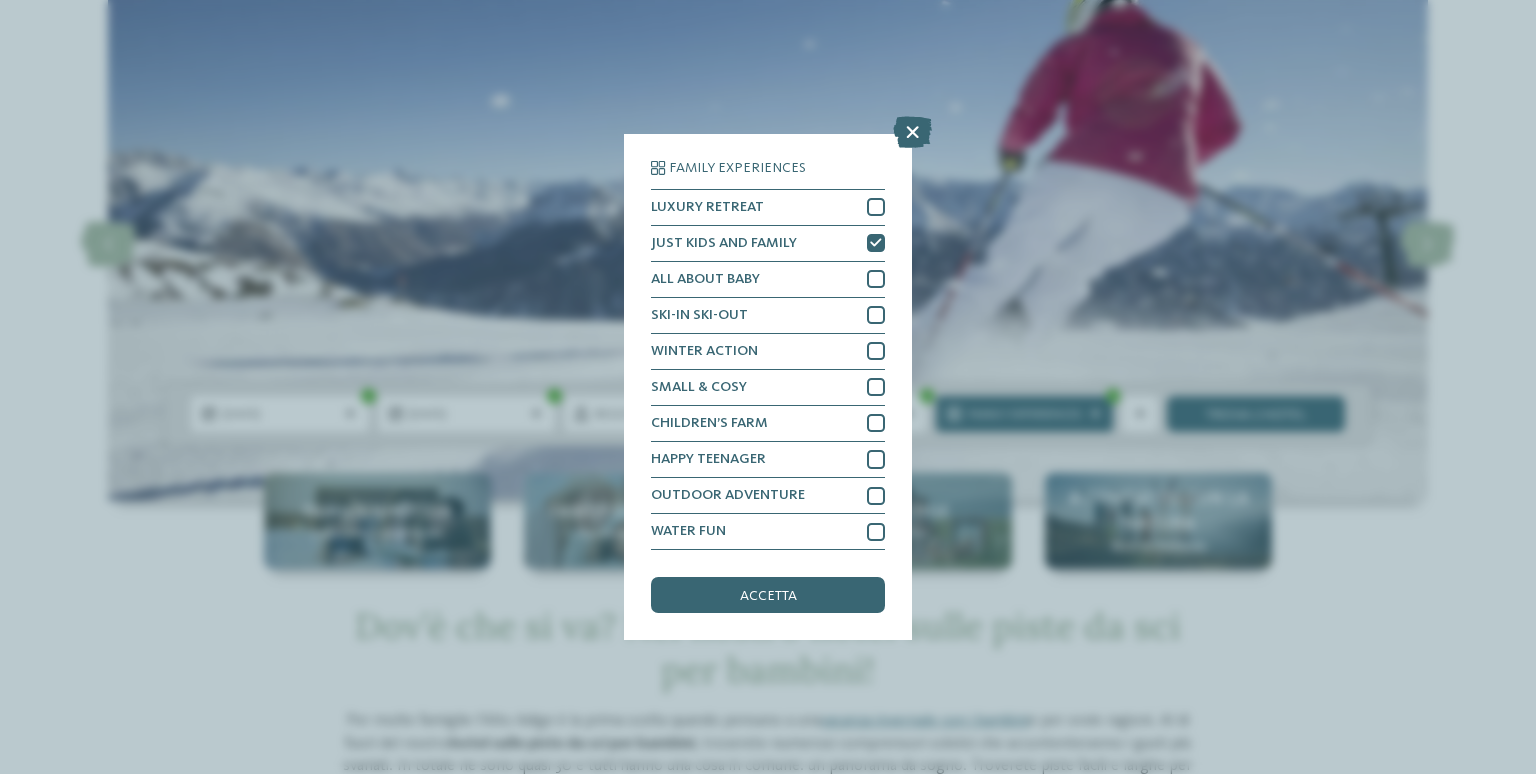 click on "accetta" at bounding box center [768, 596] 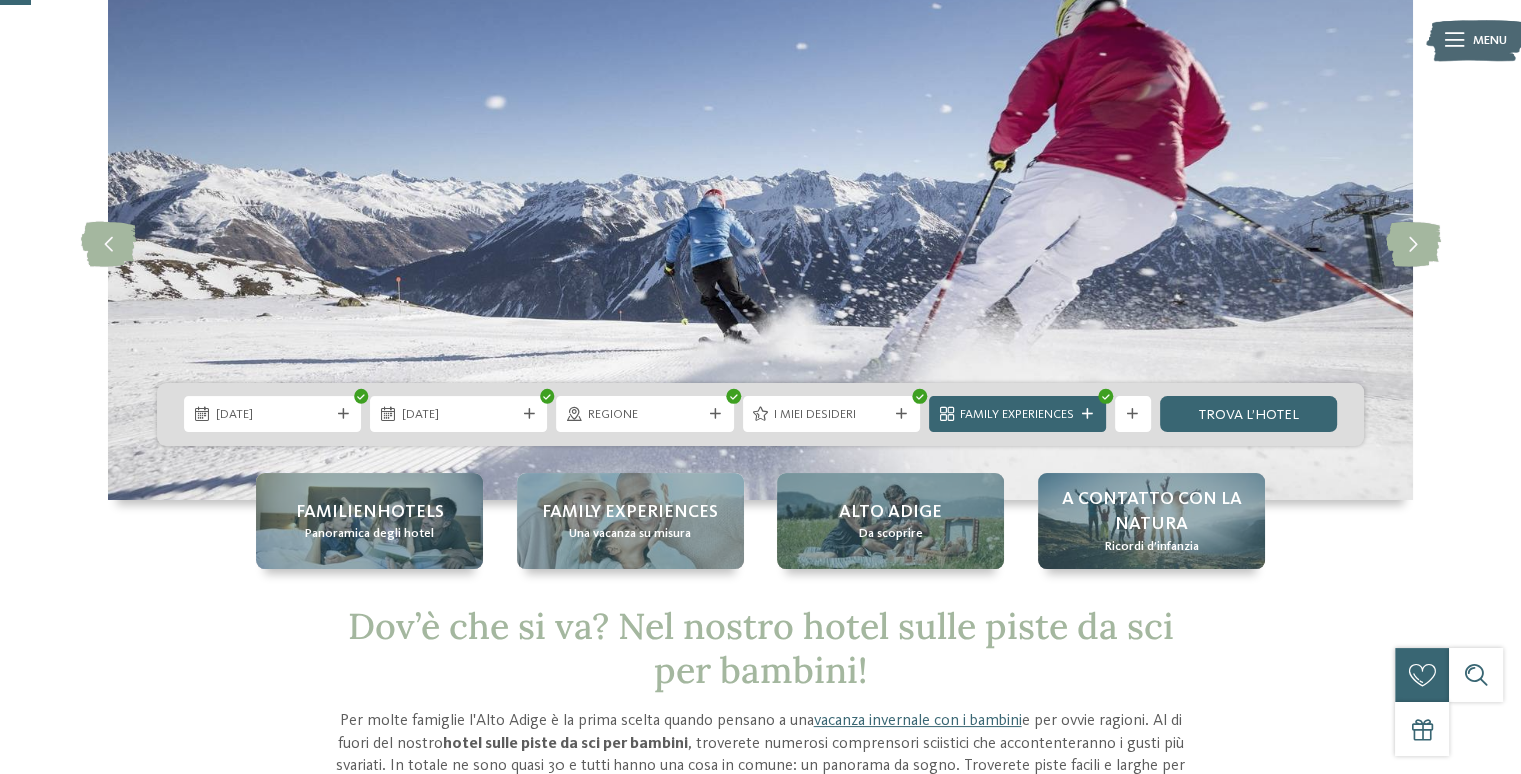 click on "trova l’hotel" at bounding box center [1248, 414] 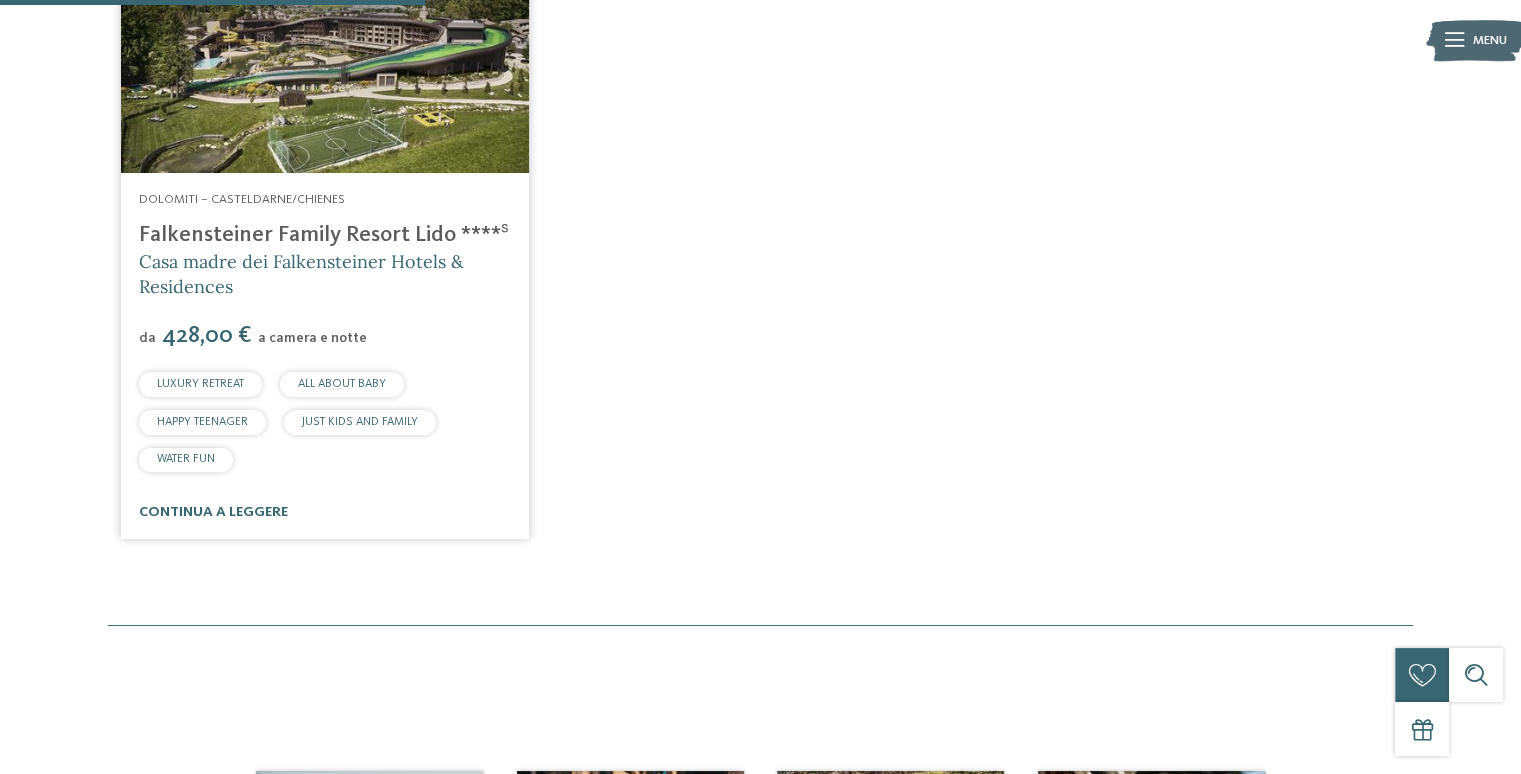 scroll, scrollTop: 0, scrollLeft: 0, axis: both 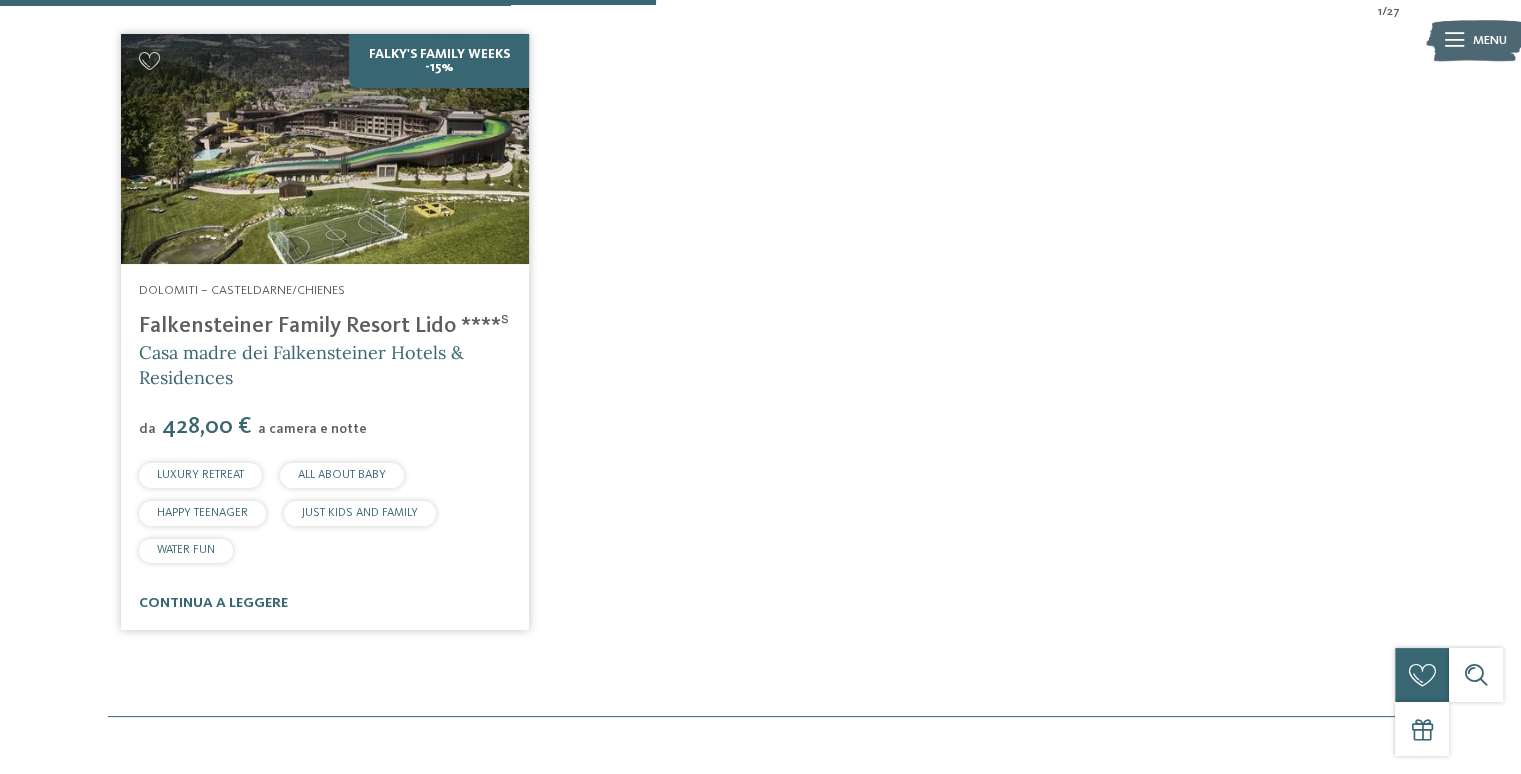 click on "Falkensteiner Family Resort Lido ****ˢ" at bounding box center (324, 326) 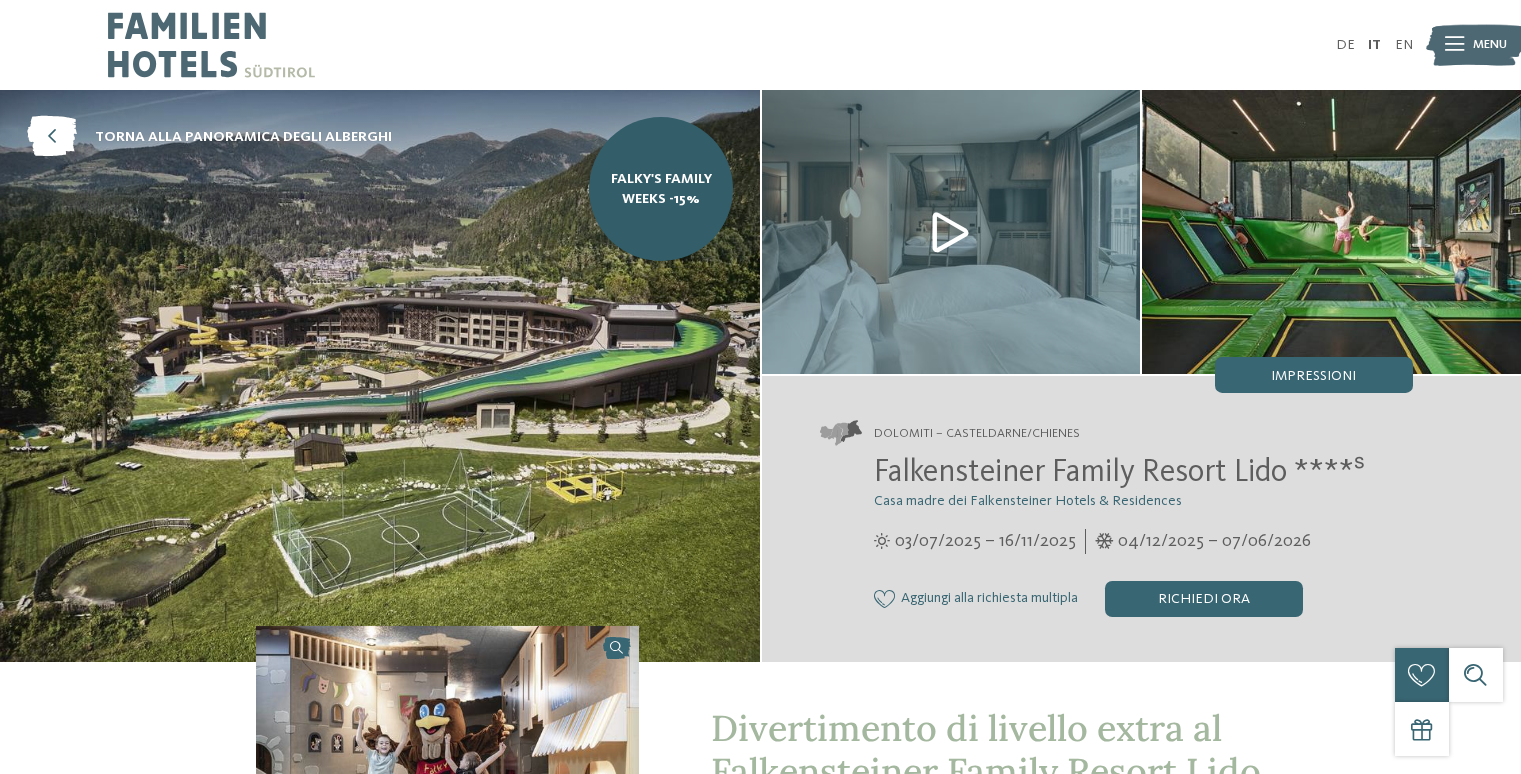 scroll, scrollTop: 0, scrollLeft: 0, axis: both 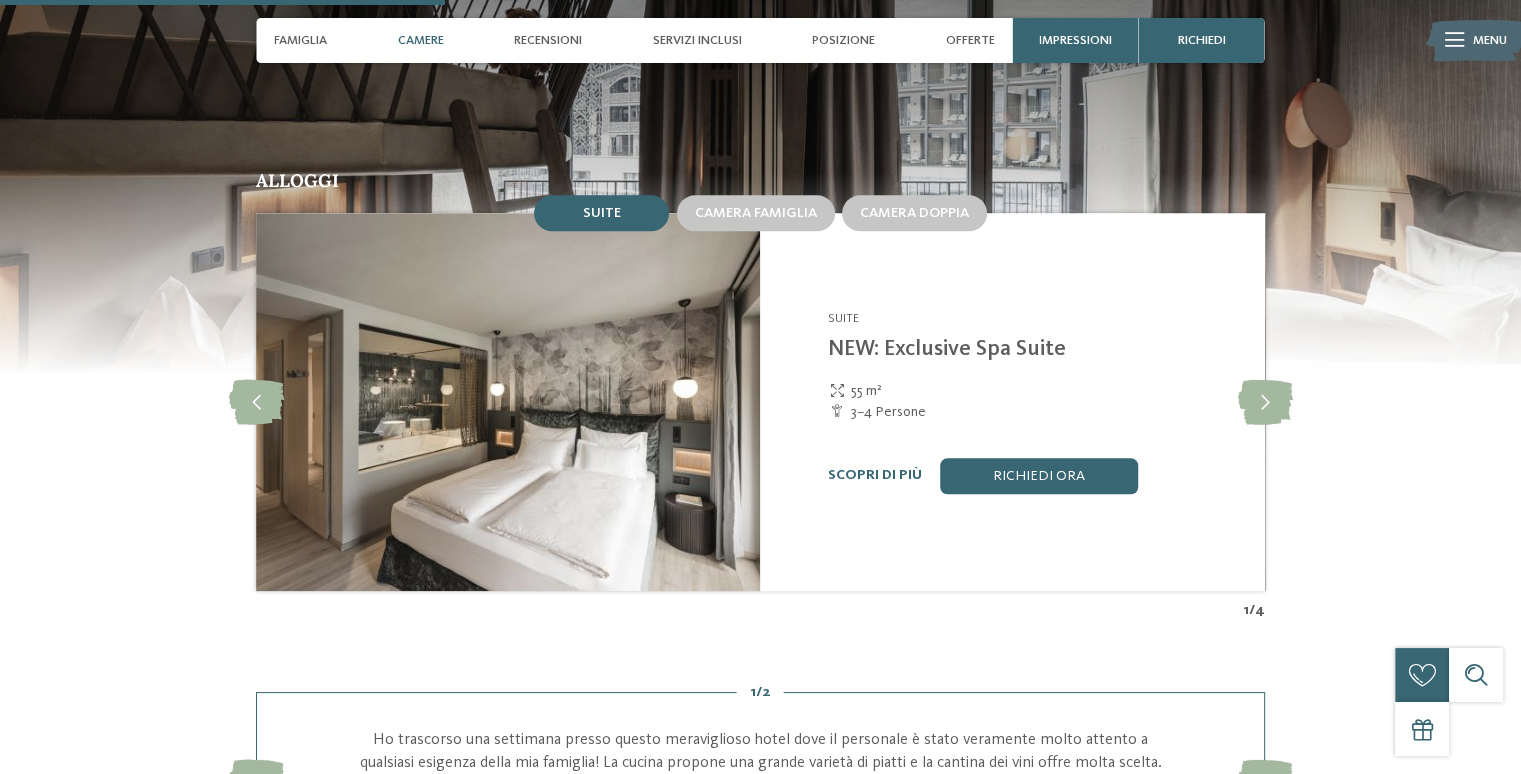 click on "Camera famiglia" at bounding box center [756, 213] 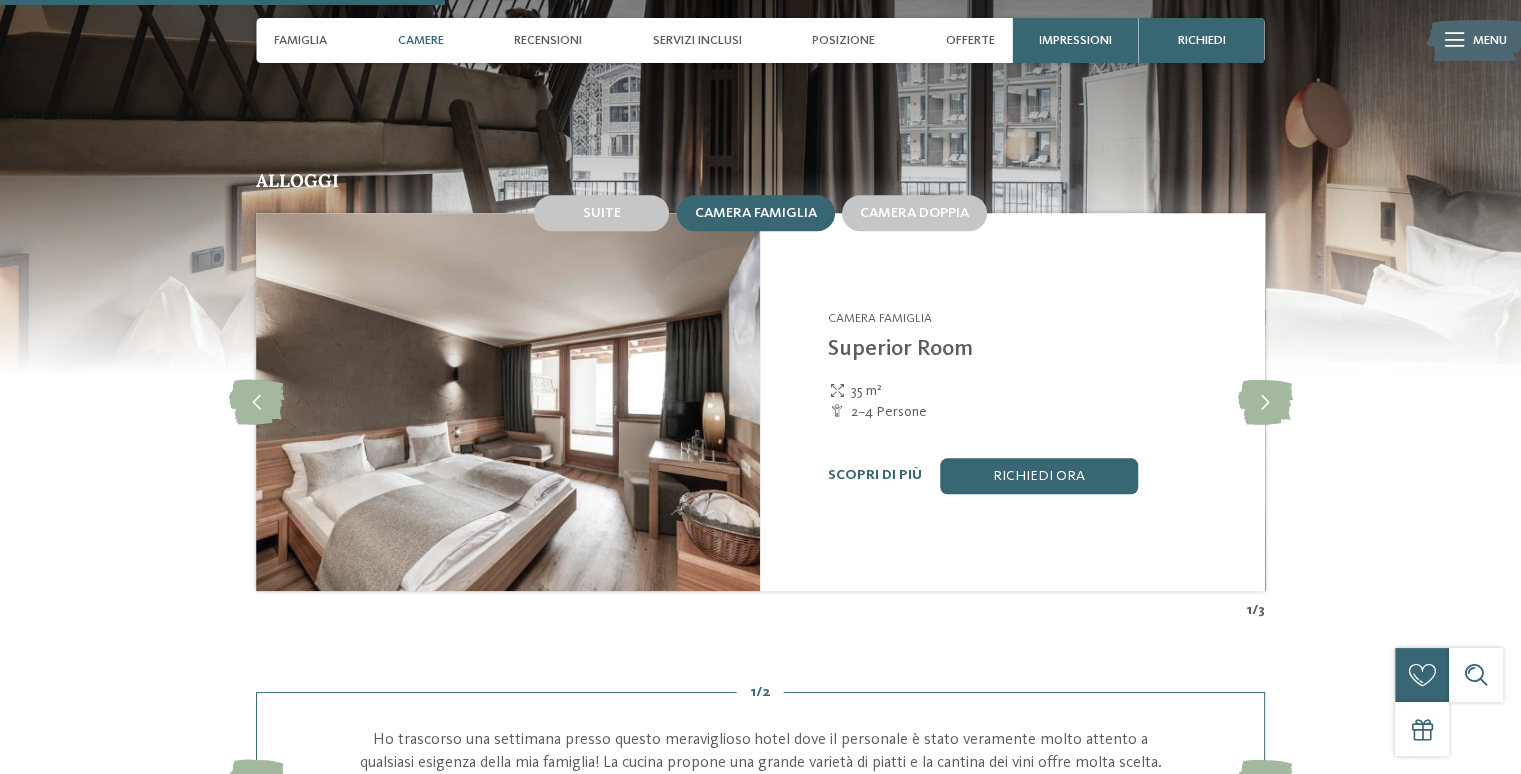 click on "Camera doppia" at bounding box center [914, 213] 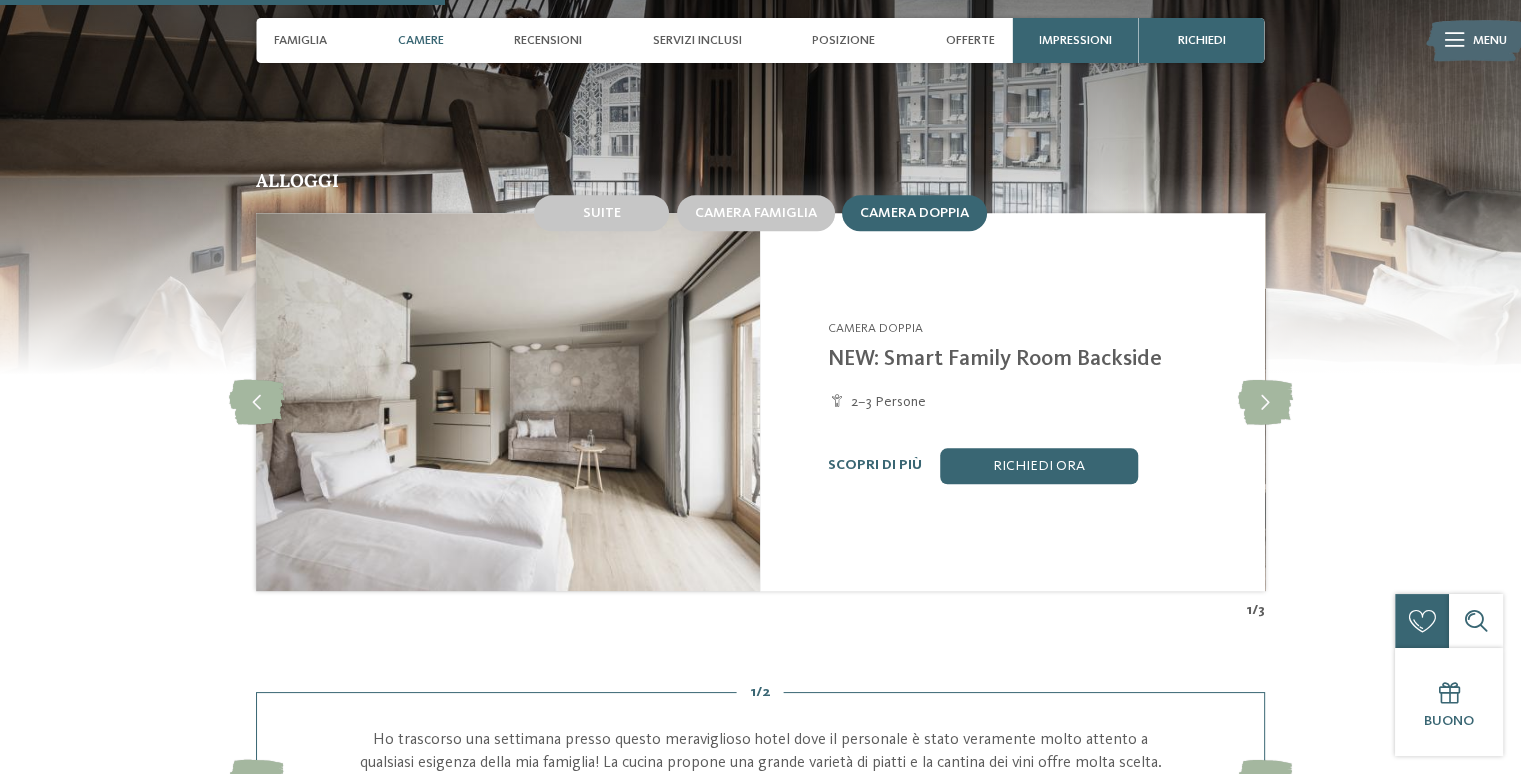 click at bounding box center [1264, 401] 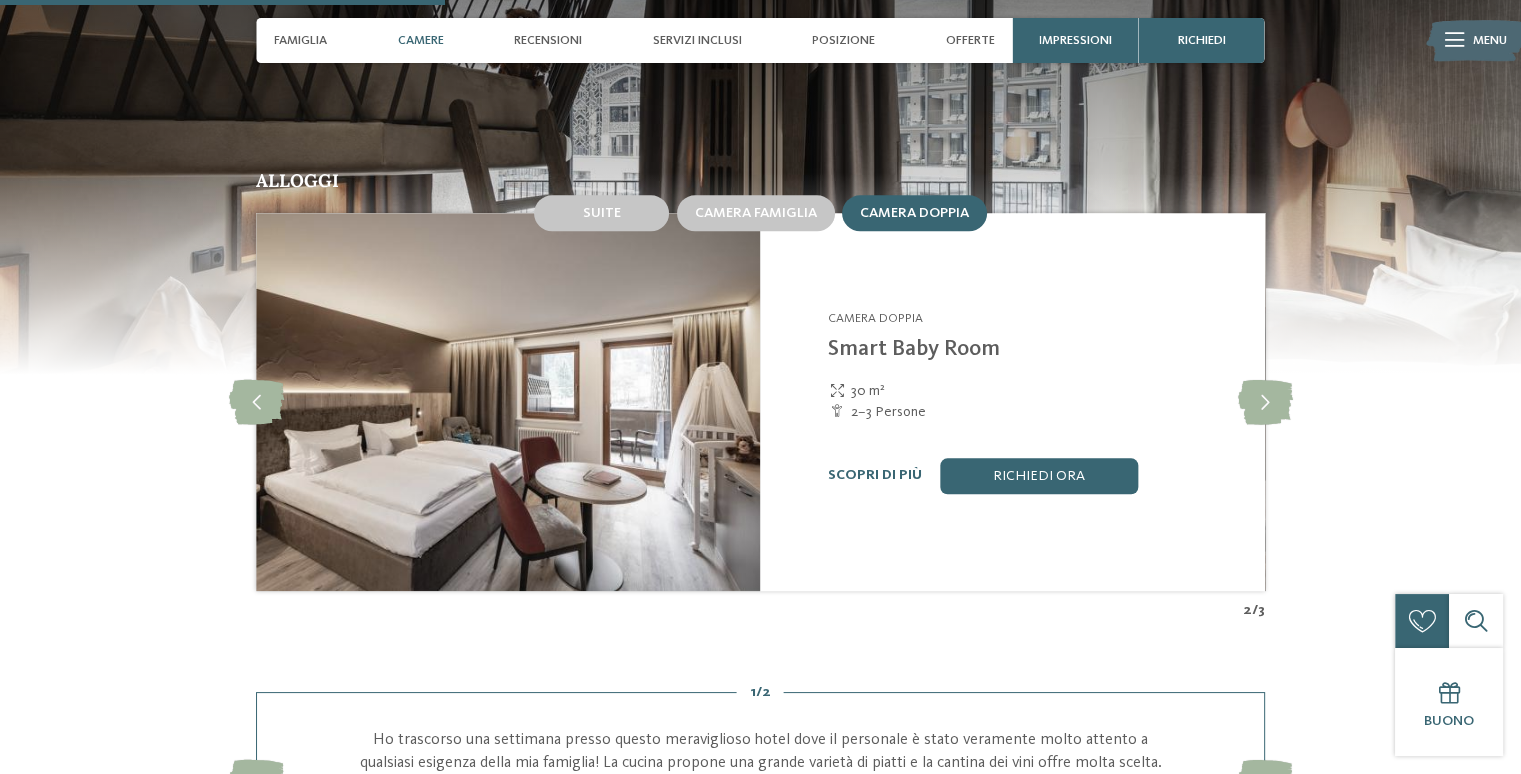click at bounding box center [1264, 401] 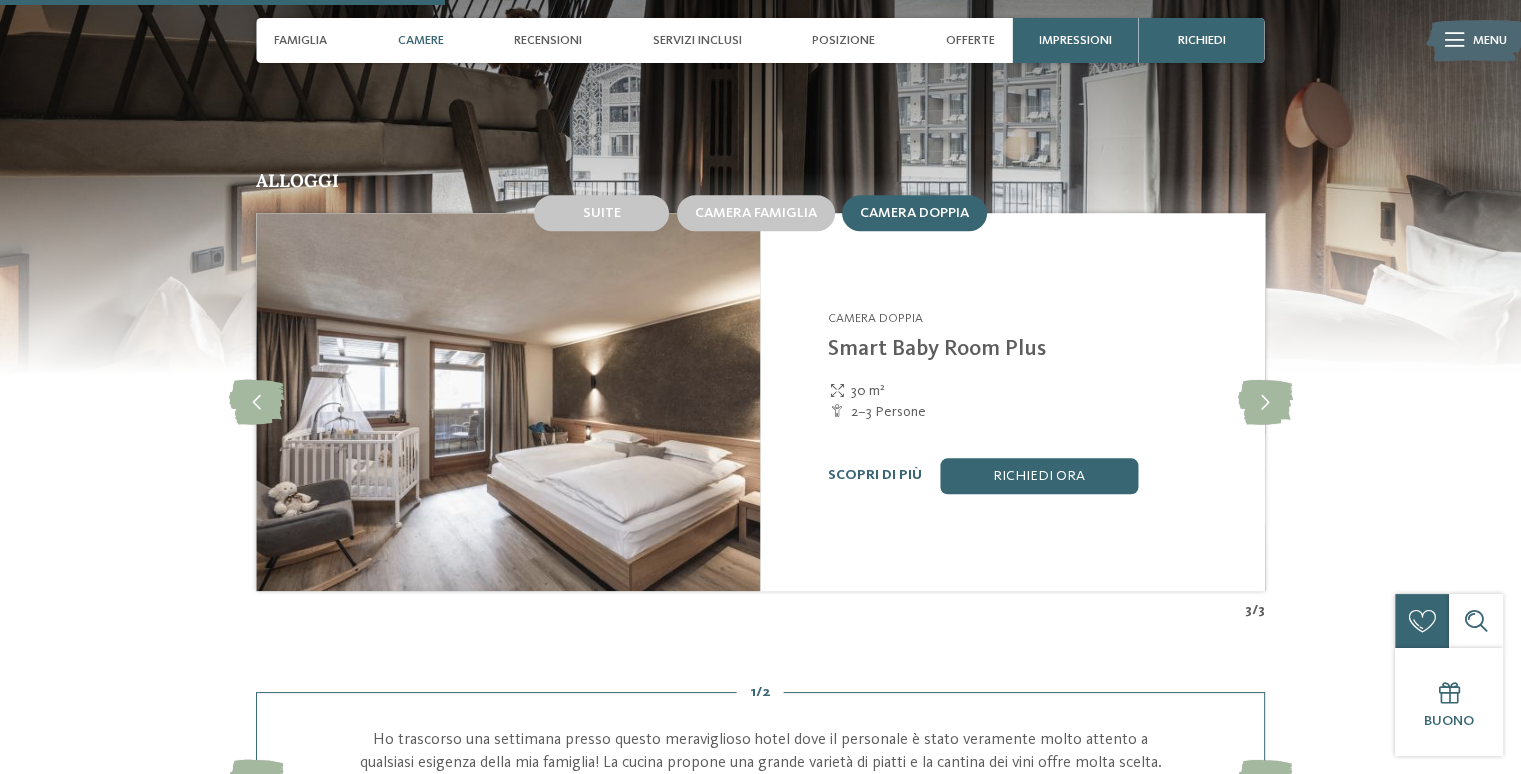 click at bounding box center (1264, 401) 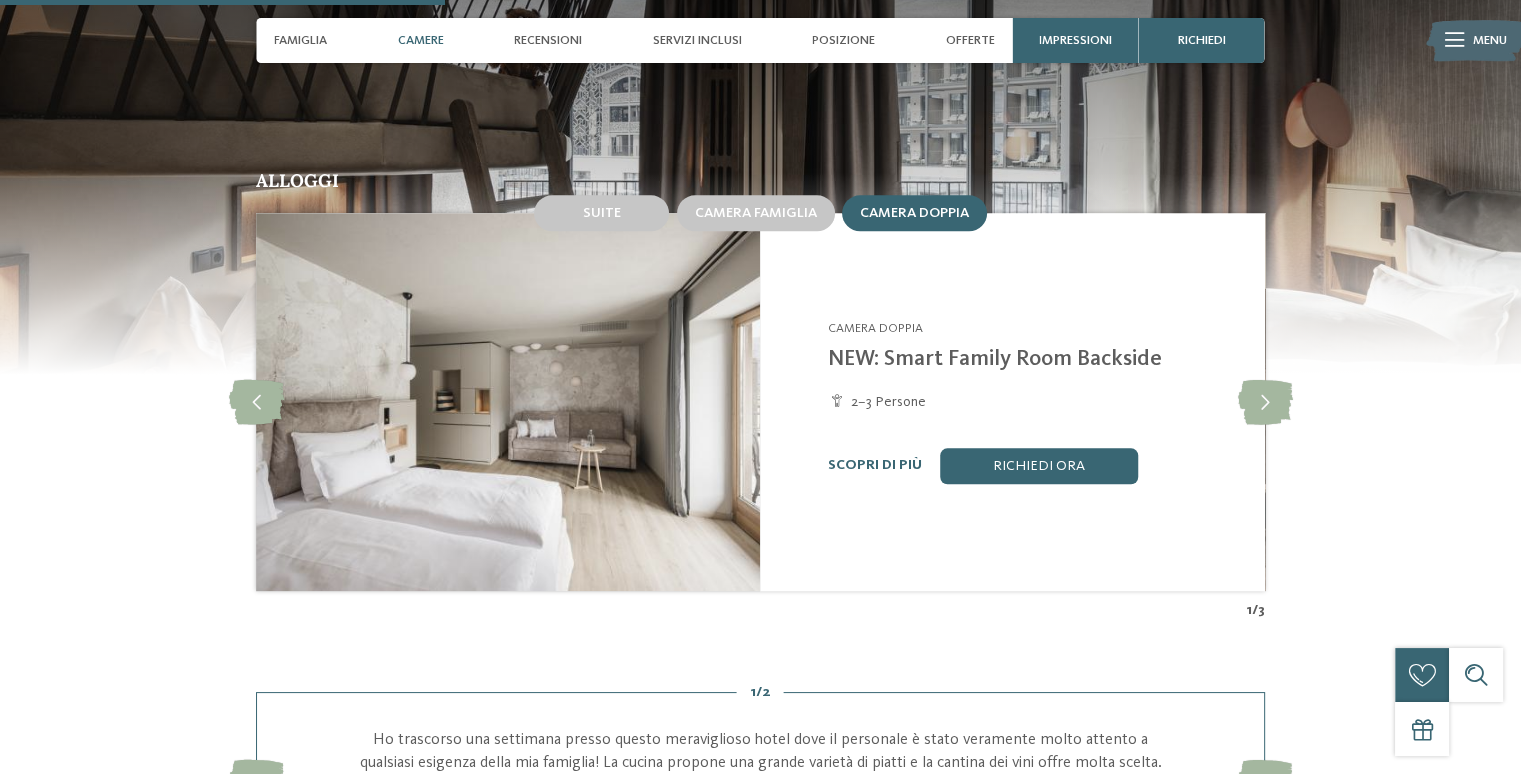 click at bounding box center (1264, 401) 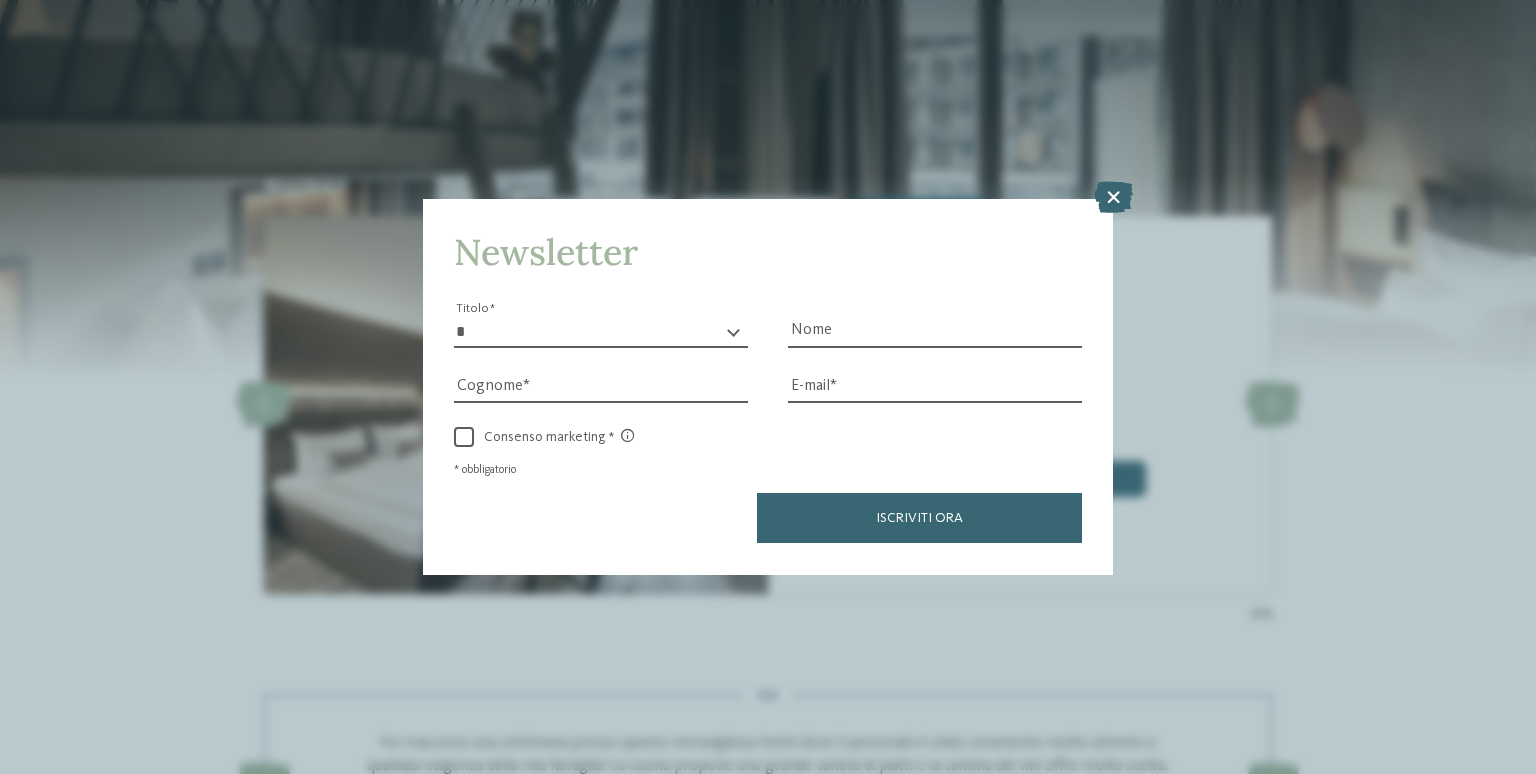 click at bounding box center [1113, 198] 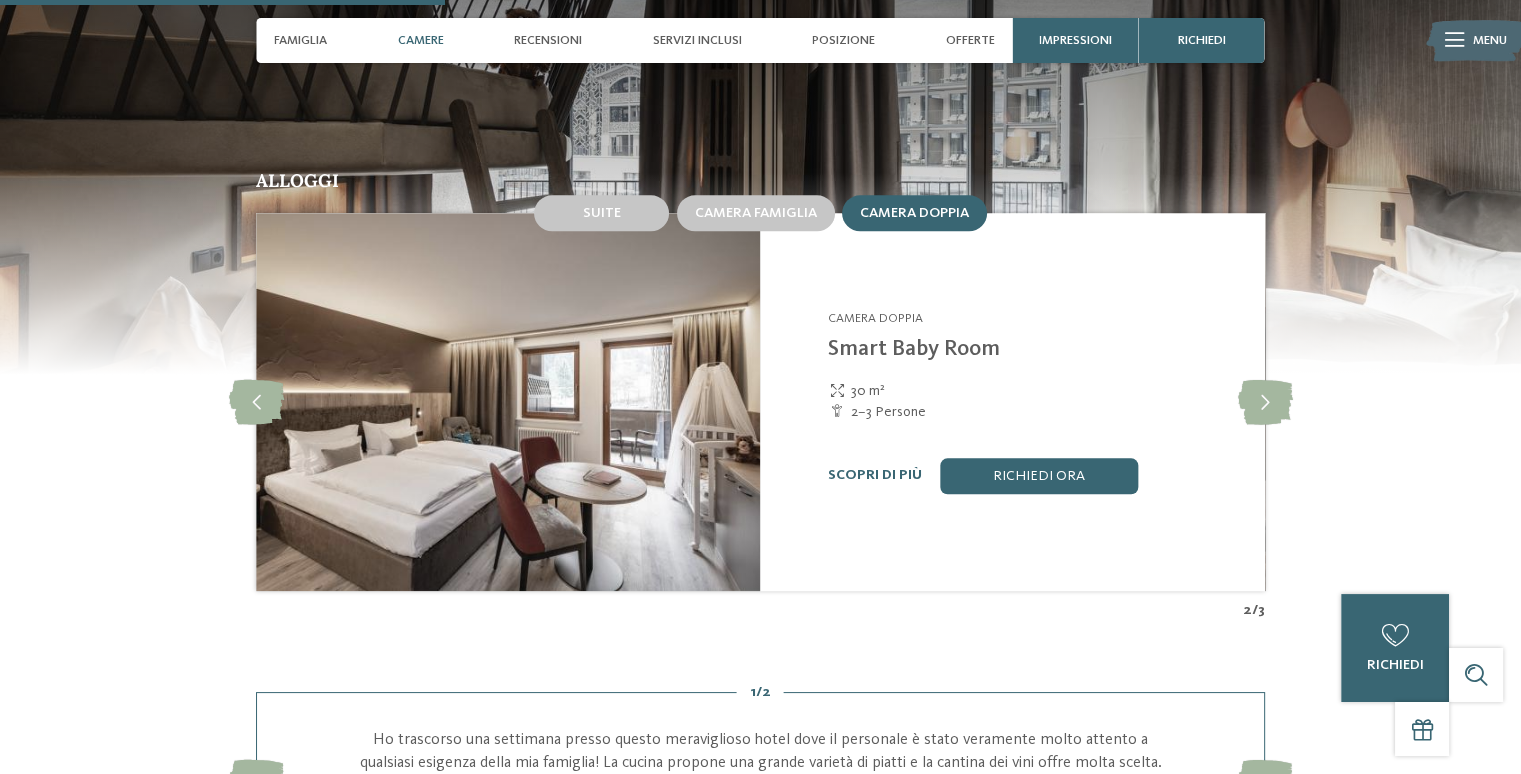 click at bounding box center [256, 401] 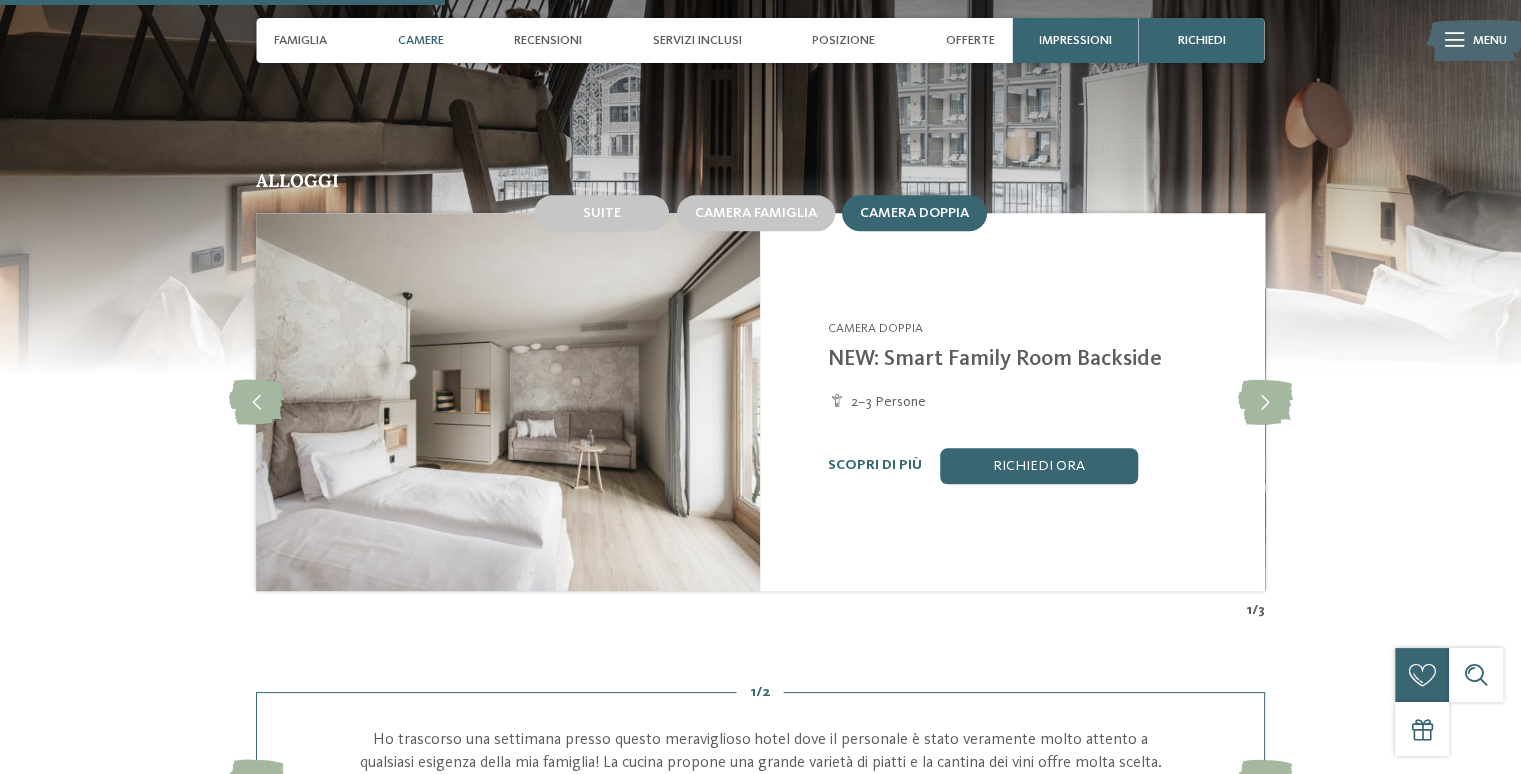 click at bounding box center (256, 401) 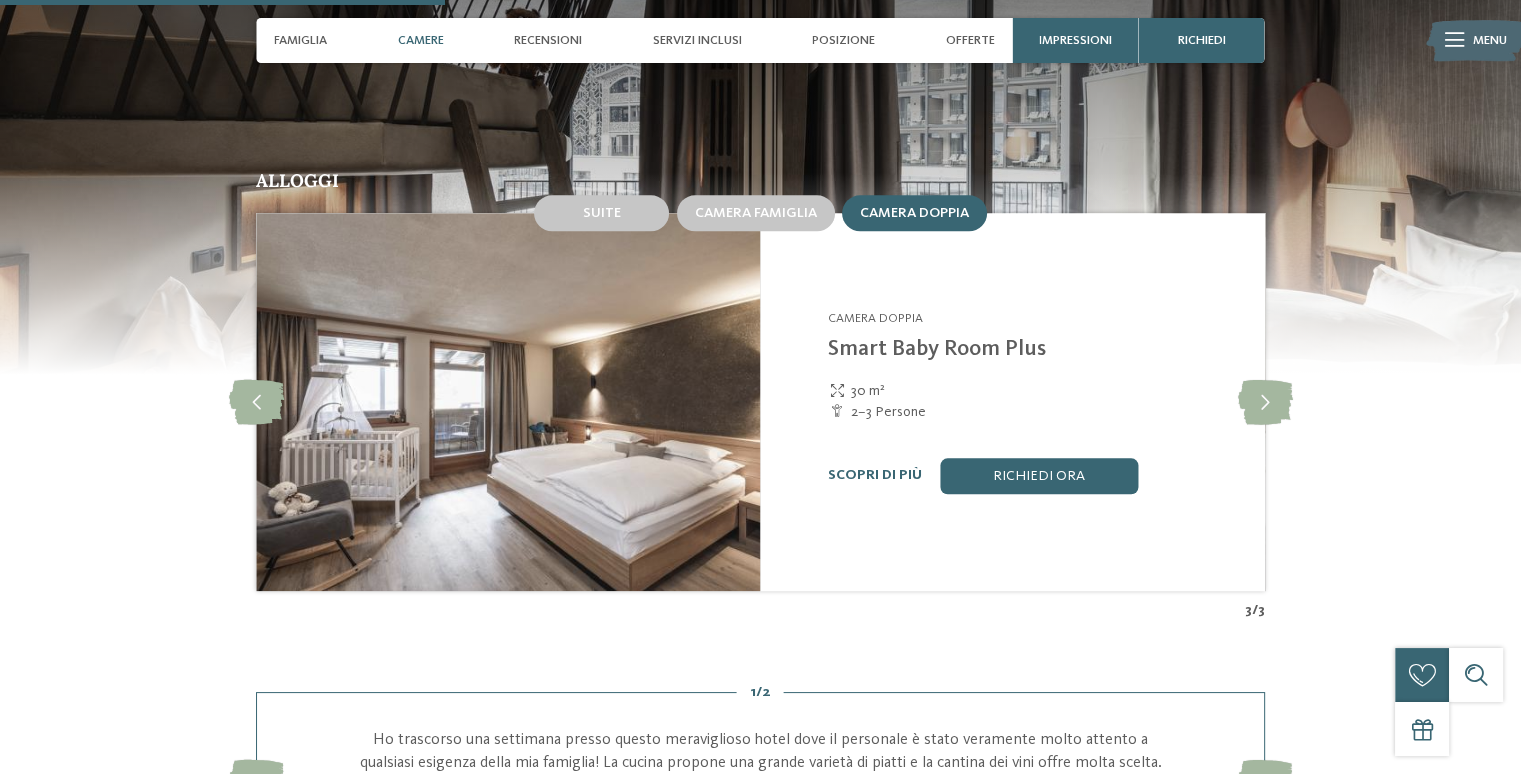 click at bounding box center [256, 401] 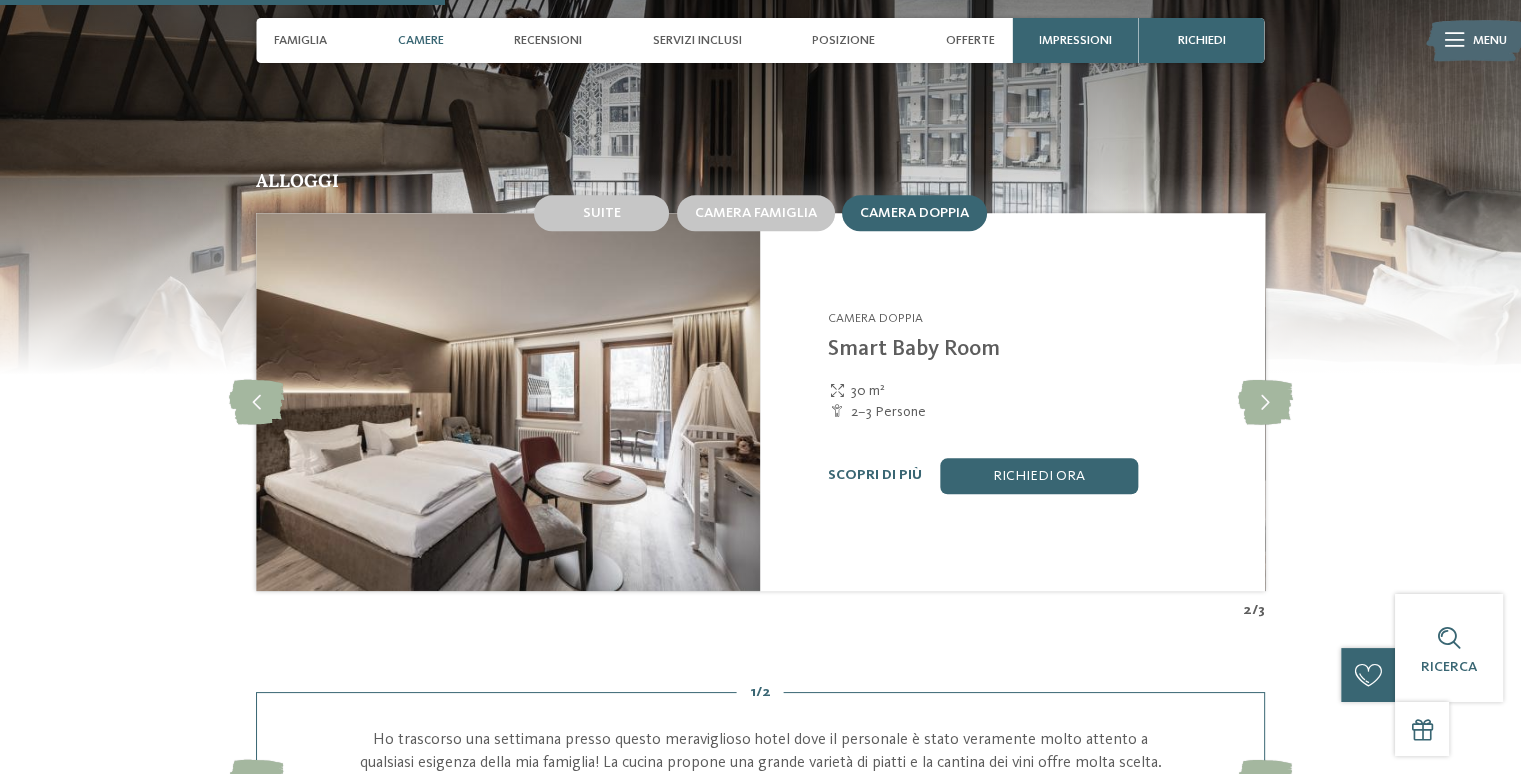 click on "Camera famiglia" at bounding box center (756, 213) 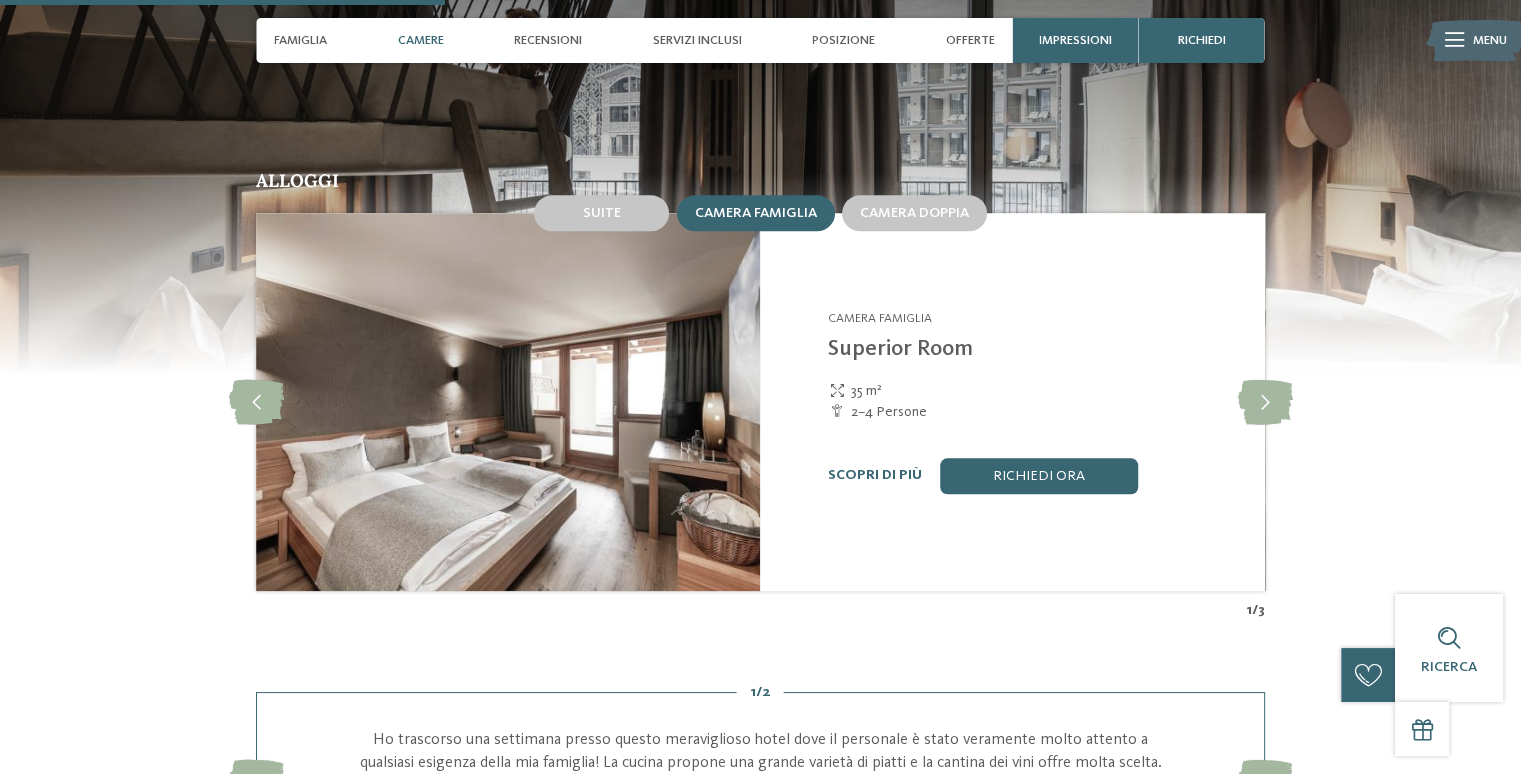 click on "Suite" at bounding box center (602, 213) 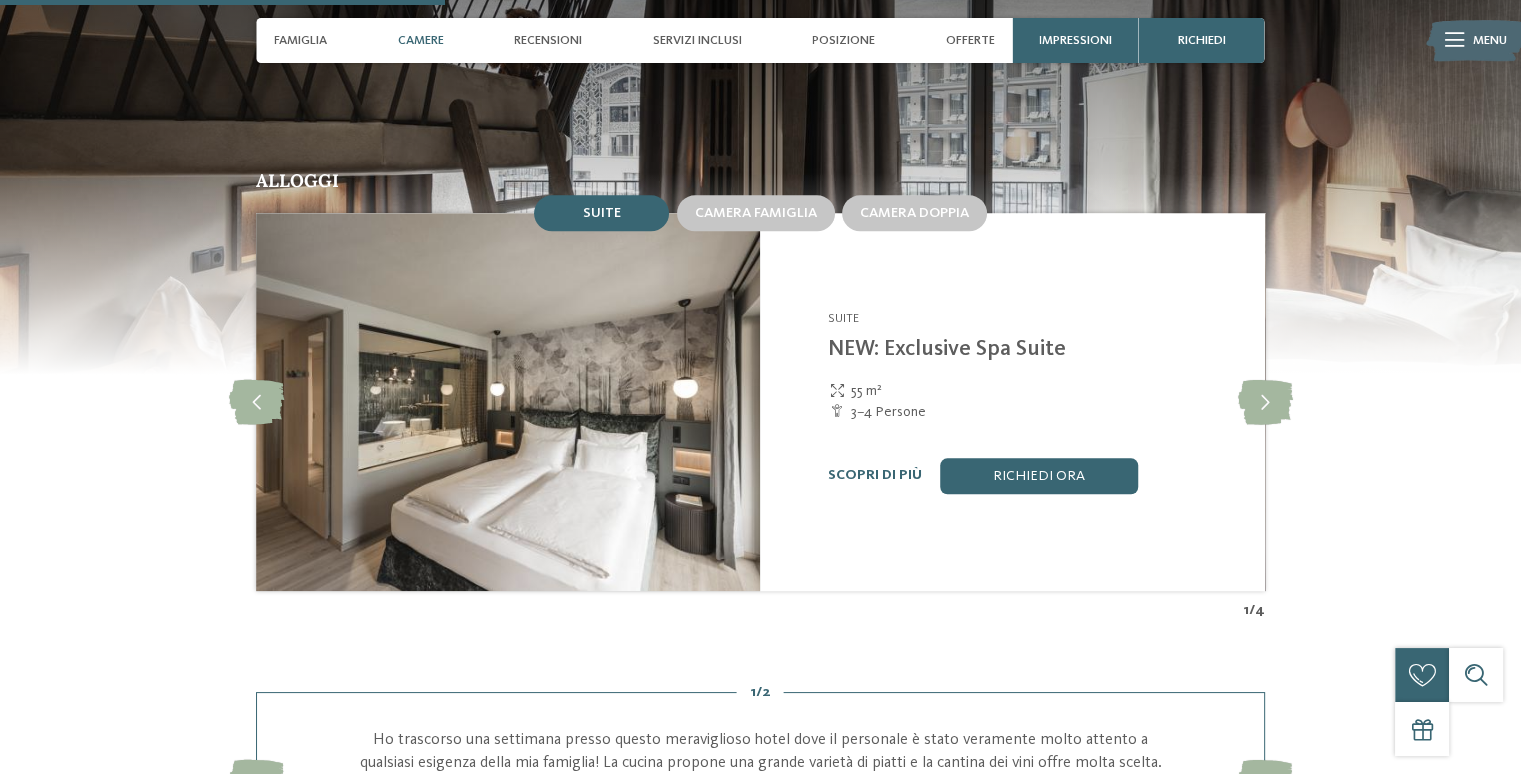 click on "Camera famiglia" at bounding box center [756, 213] 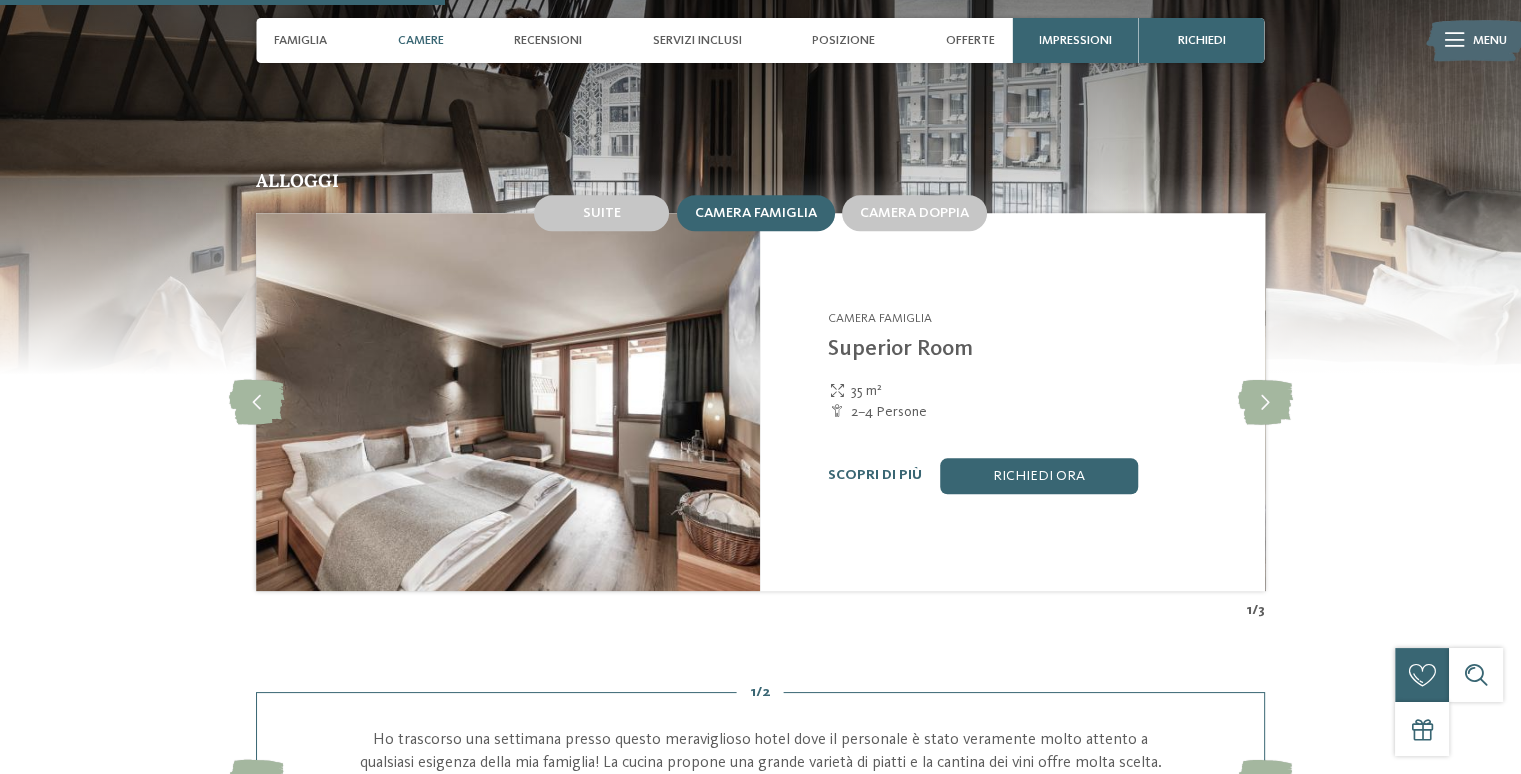 click on "Richiedi ora" at bounding box center [1039, 476] 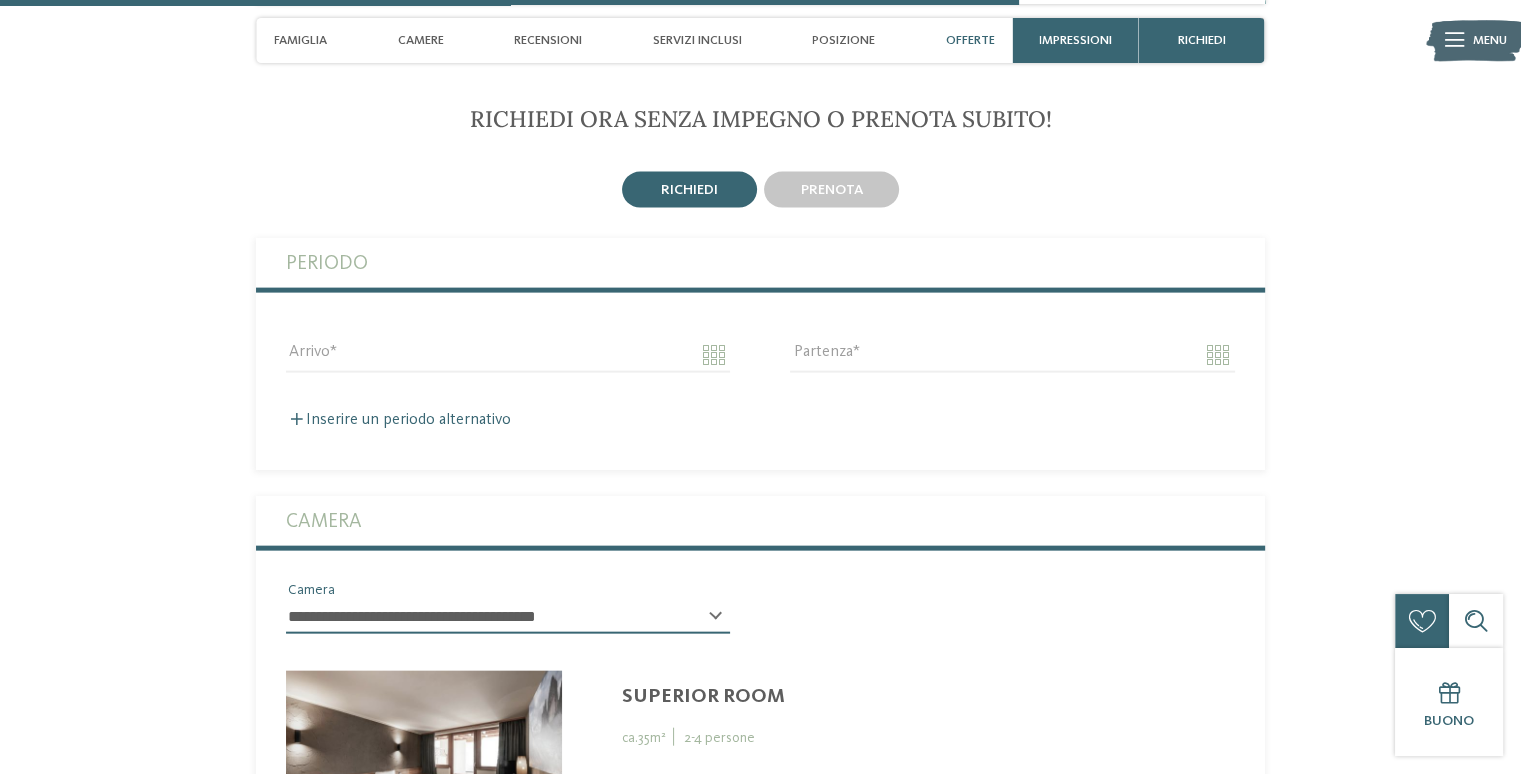 scroll, scrollTop: 4376, scrollLeft: 0, axis: vertical 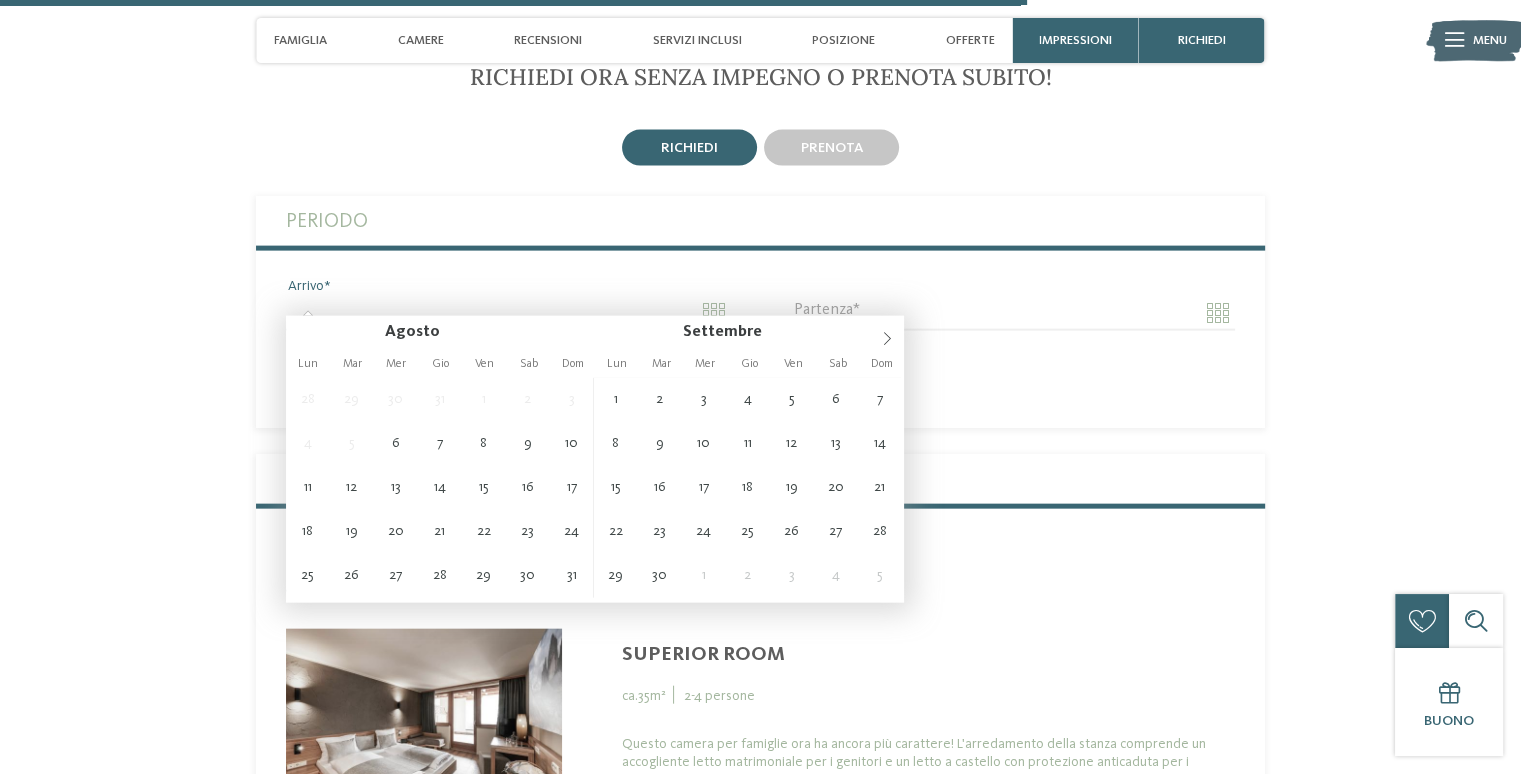 click on "Arrivo" at bounding box center [508, 313] 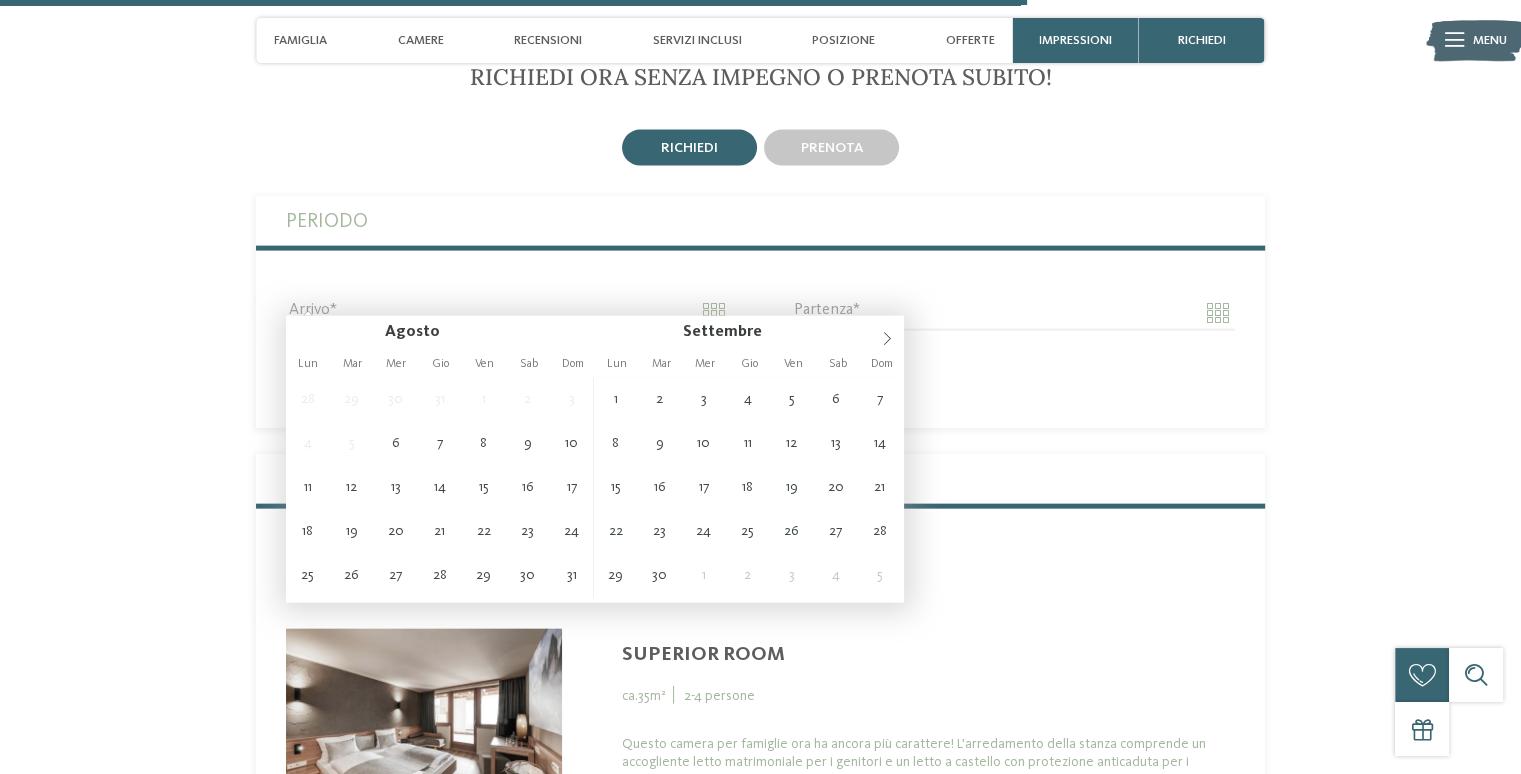 click 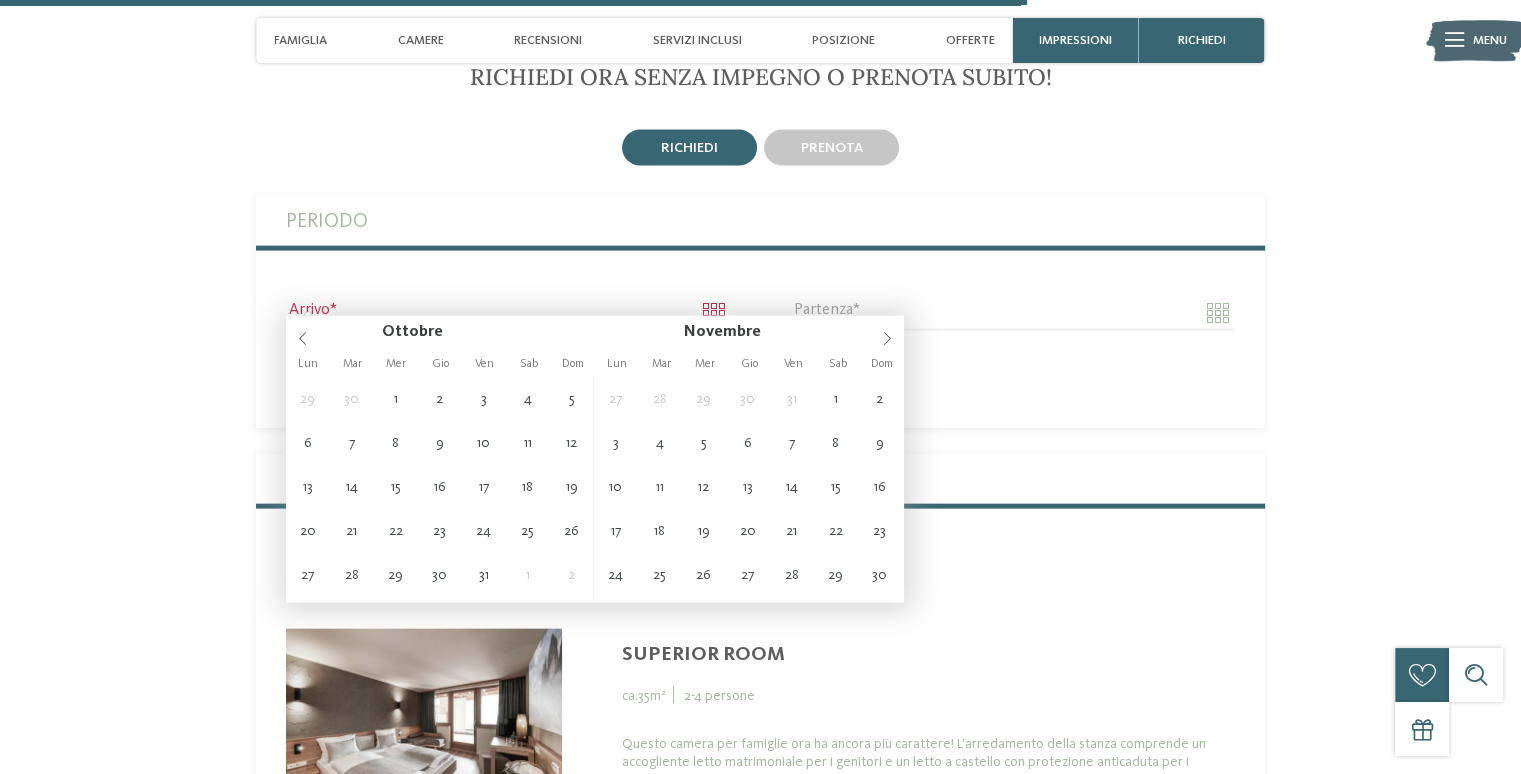 click 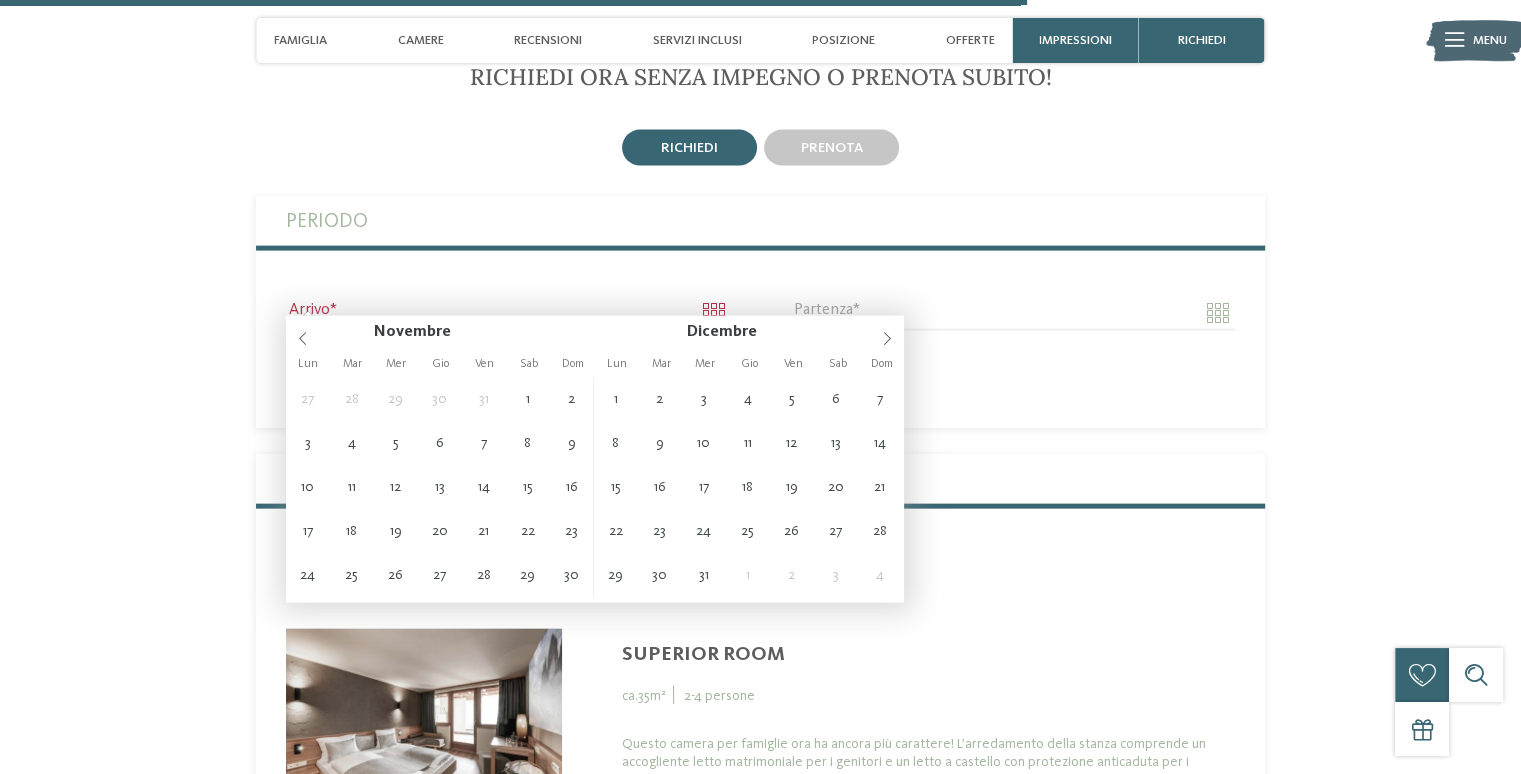 click 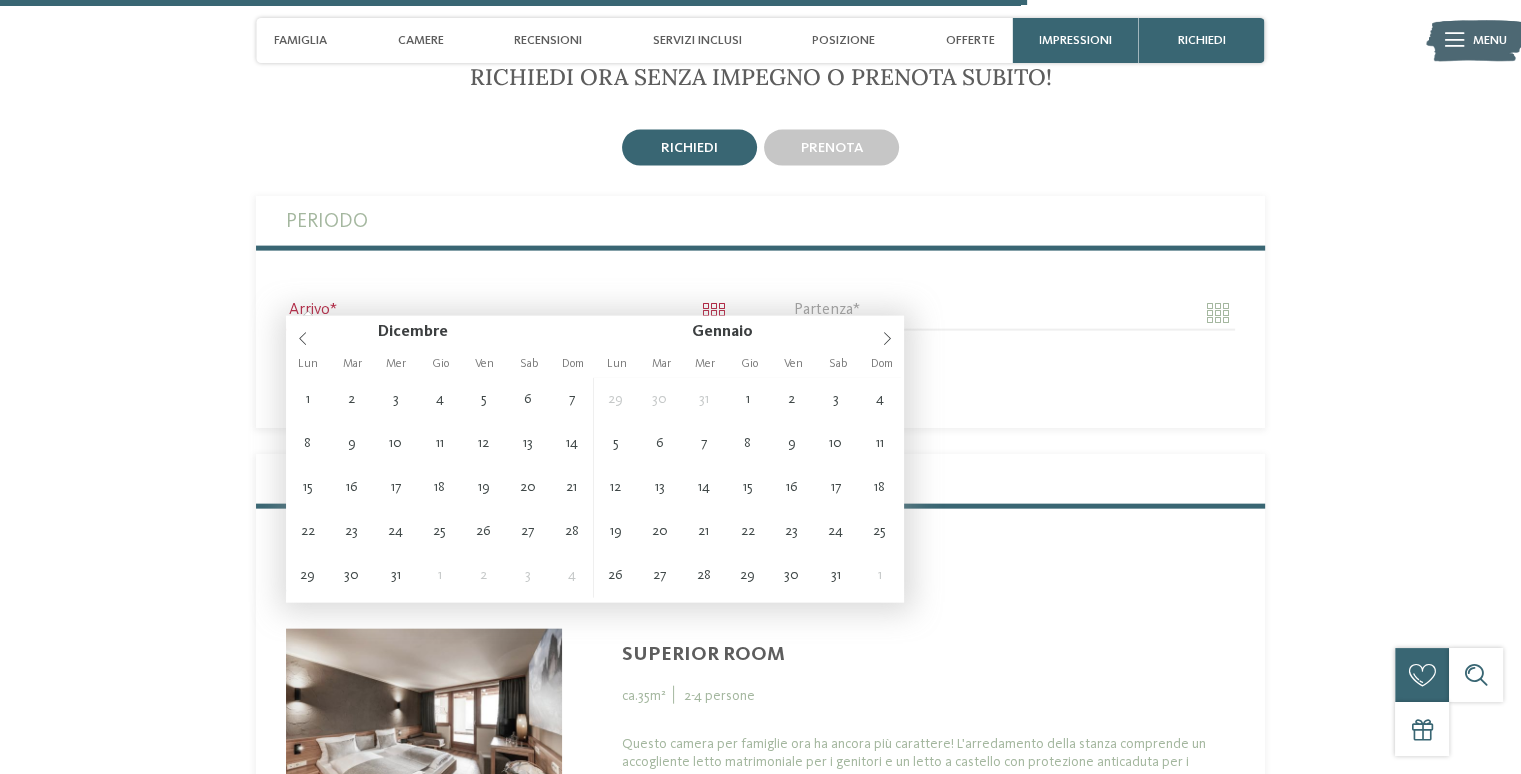 type on "**********" 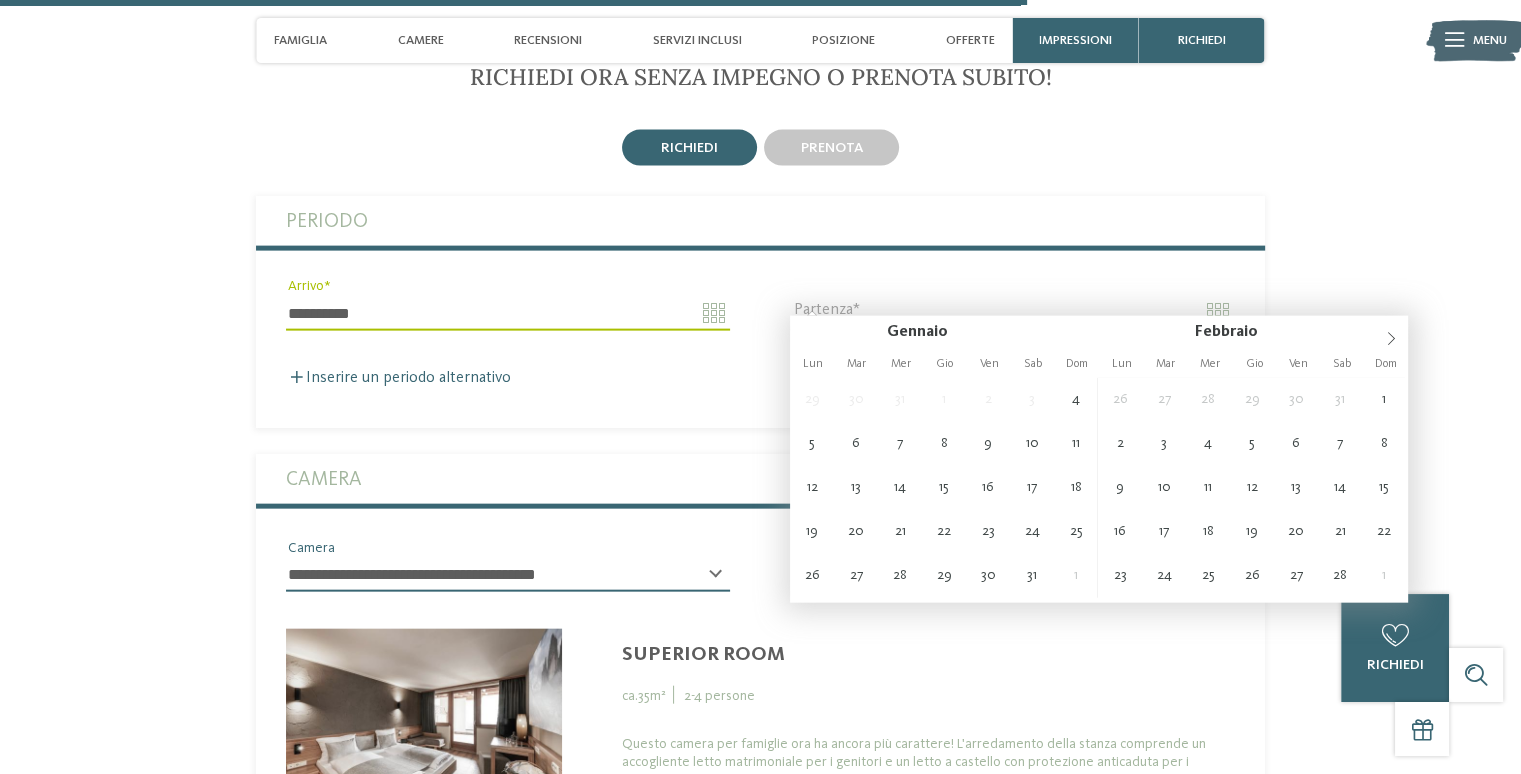 type on "**********" 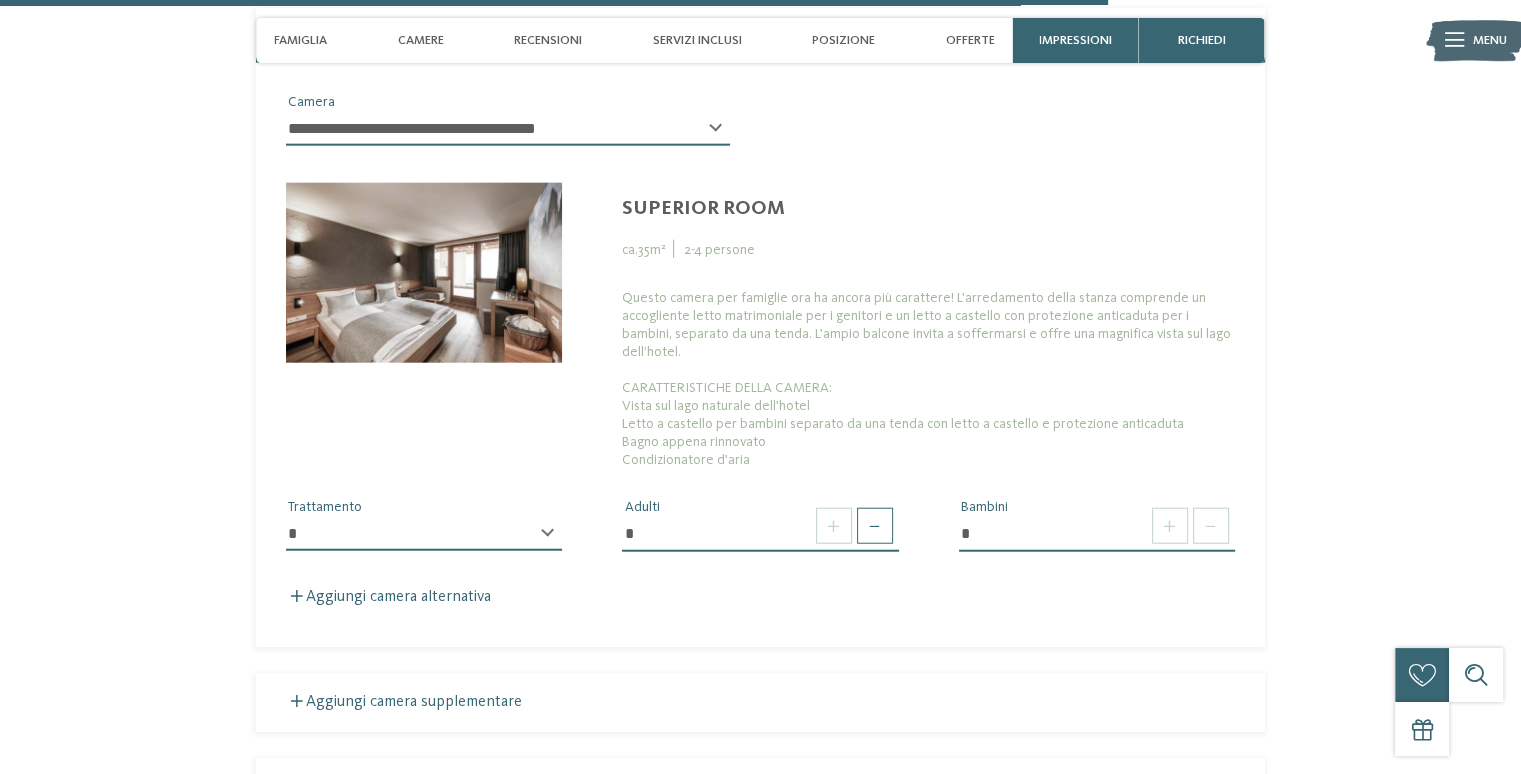 scroll, scrollTop: 4876, scrollLeft: 0, axis: vertical 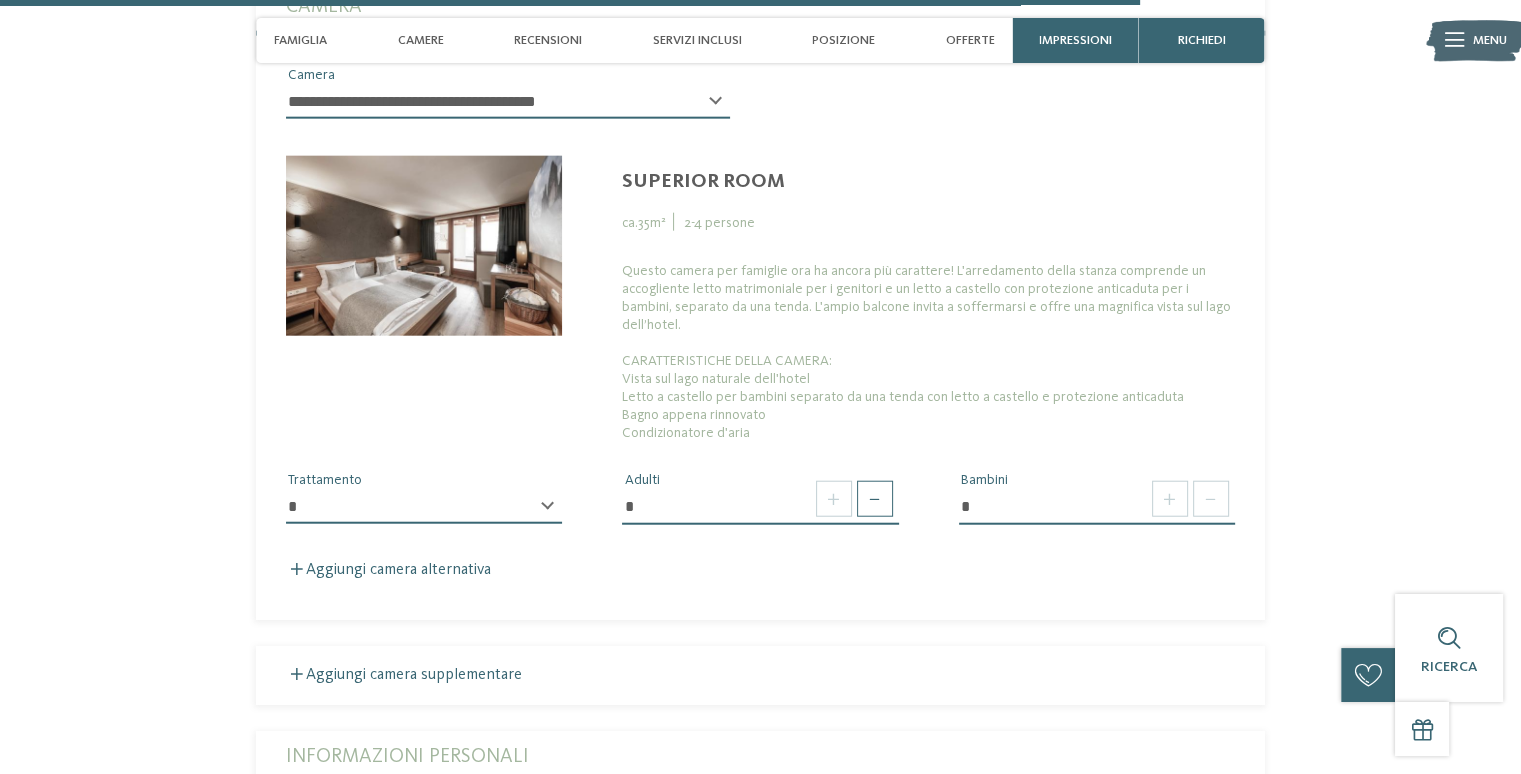 click on "**********" at bounding box center (424, 507) 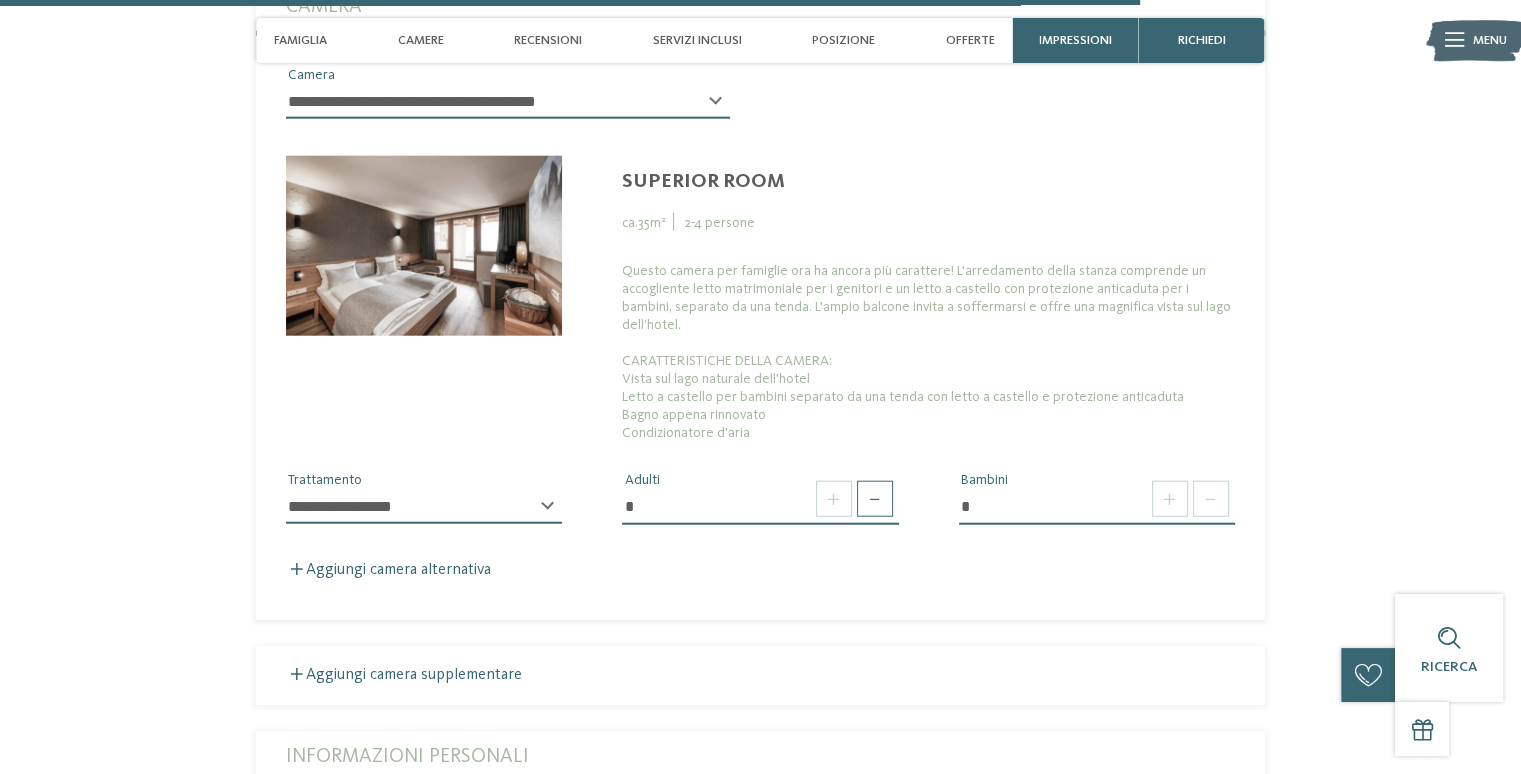 click on "**********" at bounding box center [424, 507] 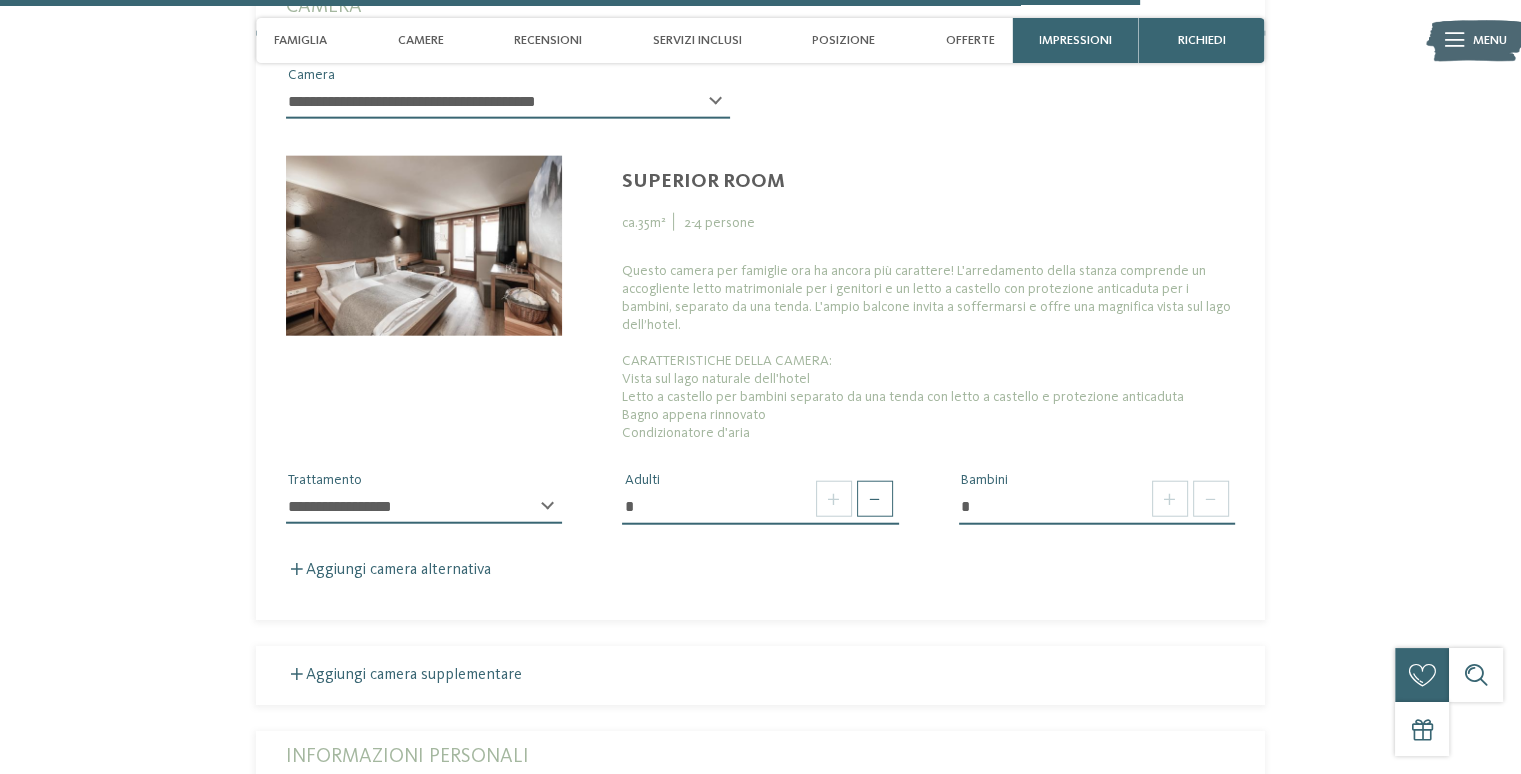 click at bounding box center [875, 499] 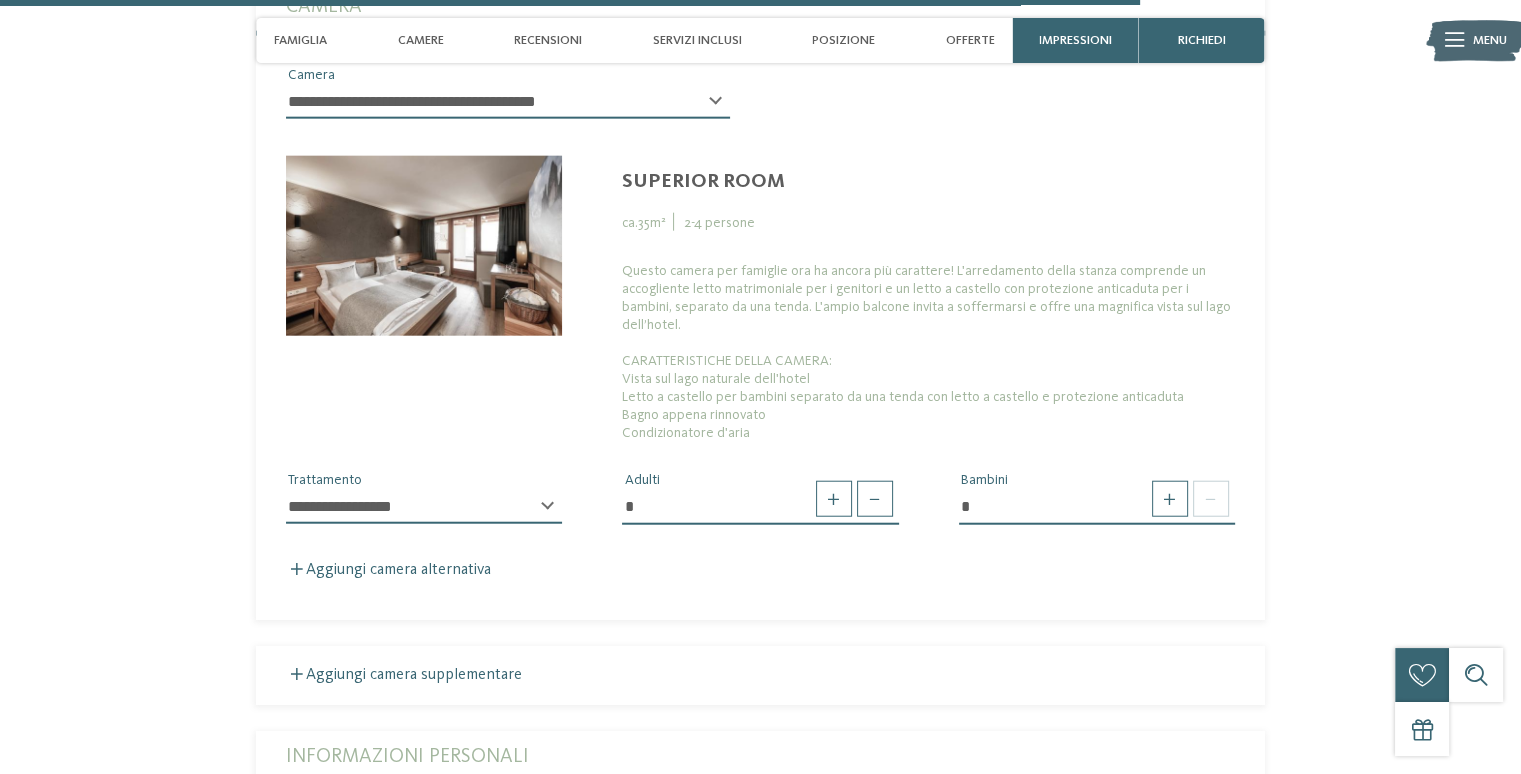 click at bounding box center (875, 499) 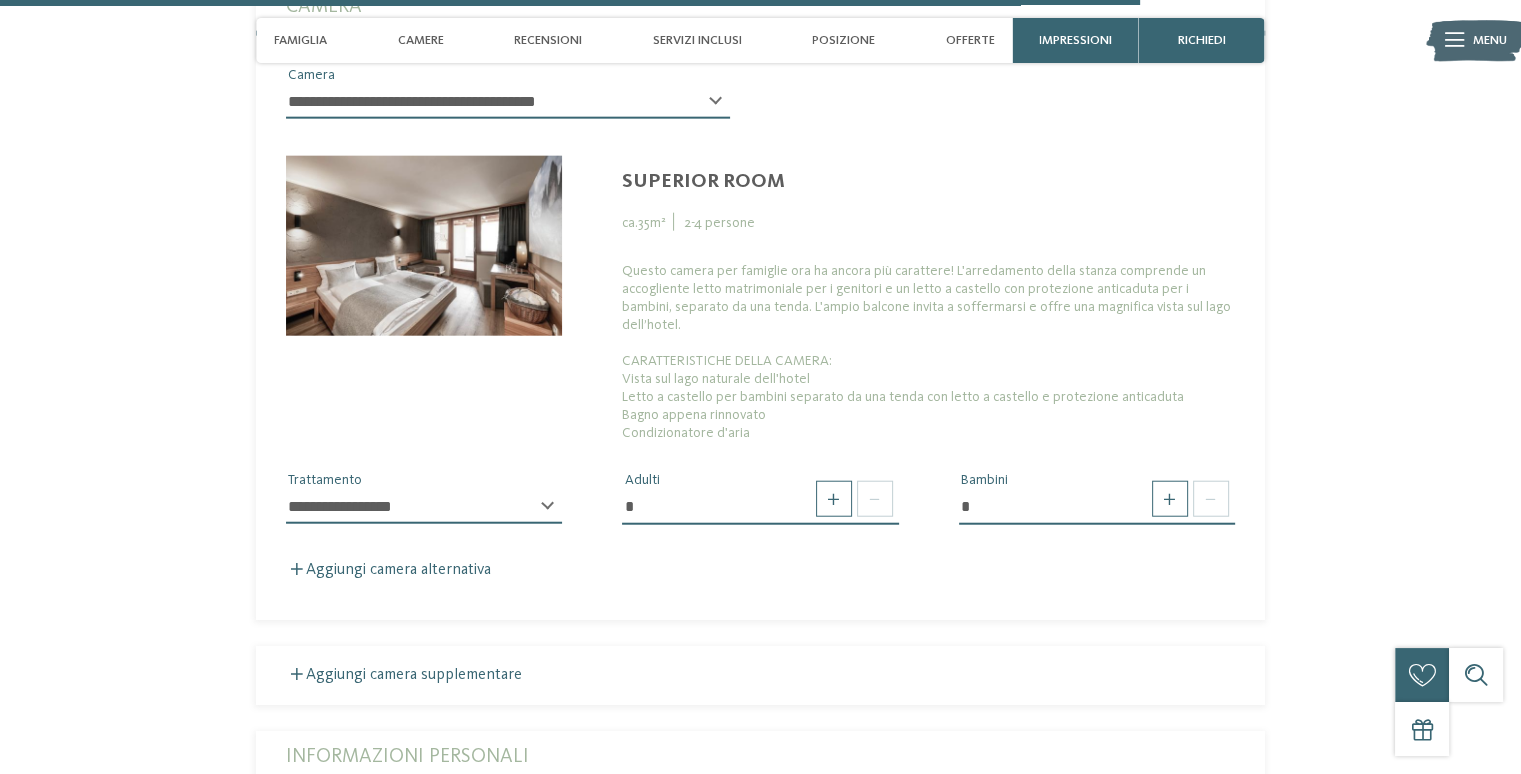 click at bounding box center (1170, 499) 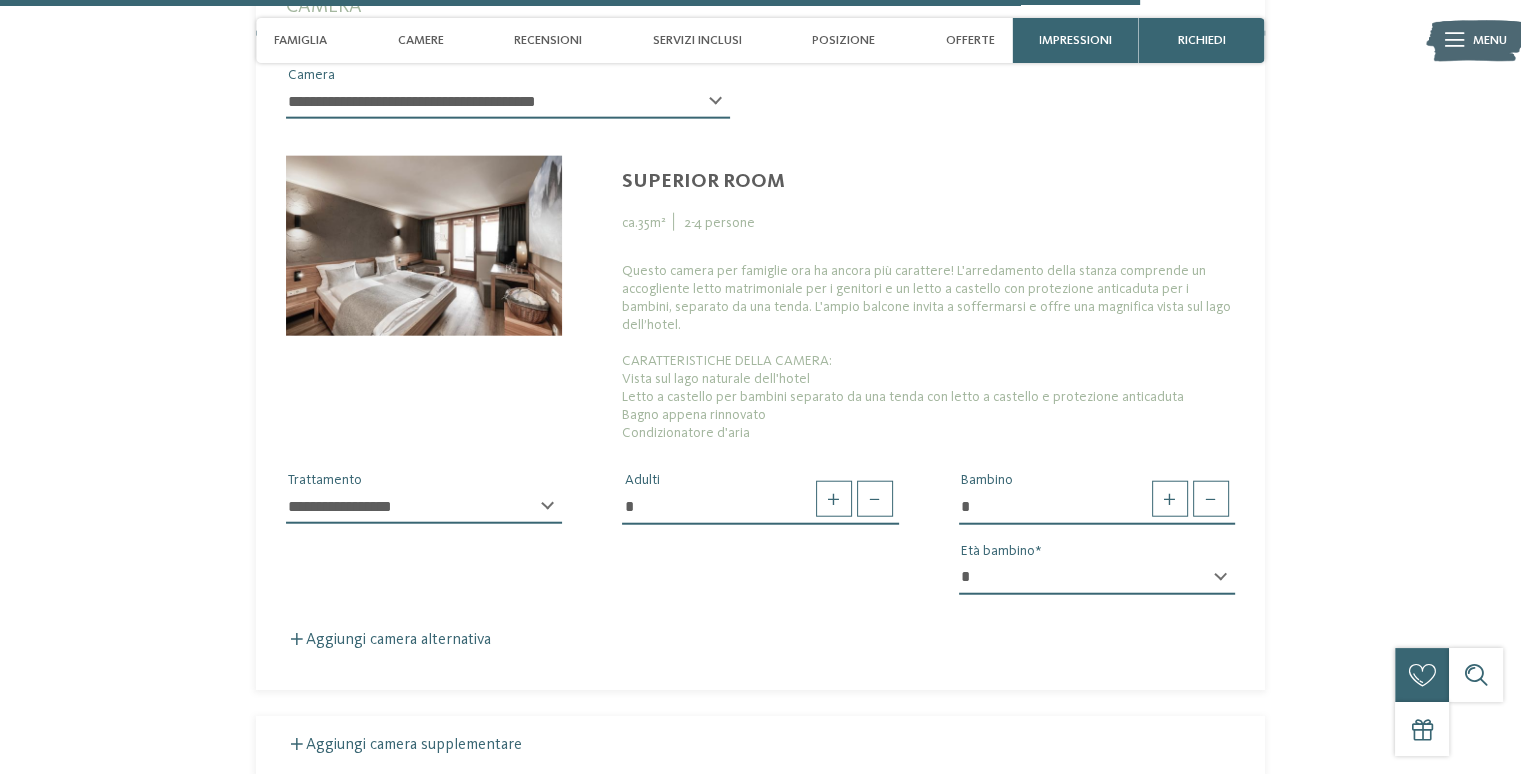 click at bounding box center [1170, 499] 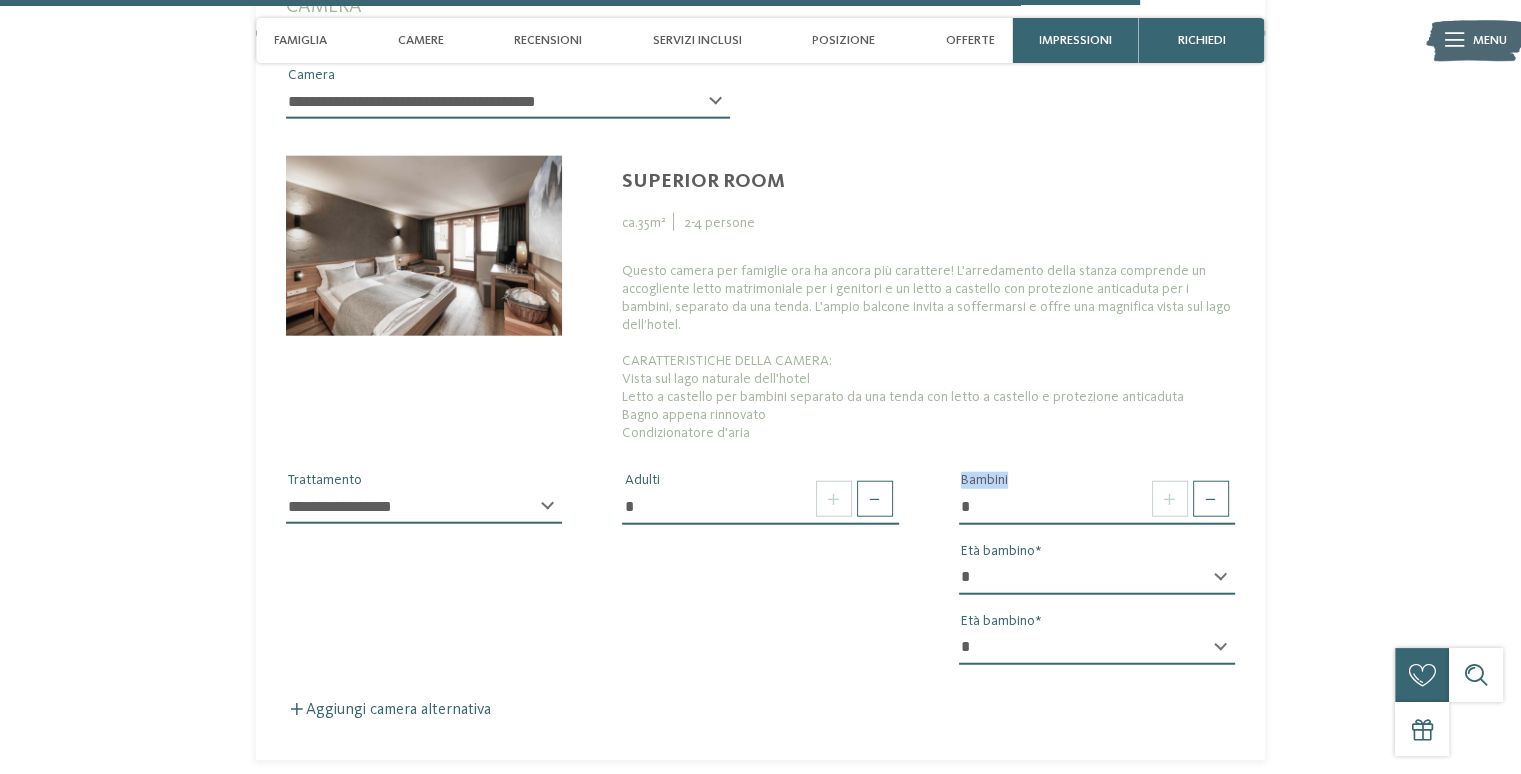 click on "* * * * * * * * * * * ** ** ** ** ** ** ** **" at bounding box center (1097, 578) 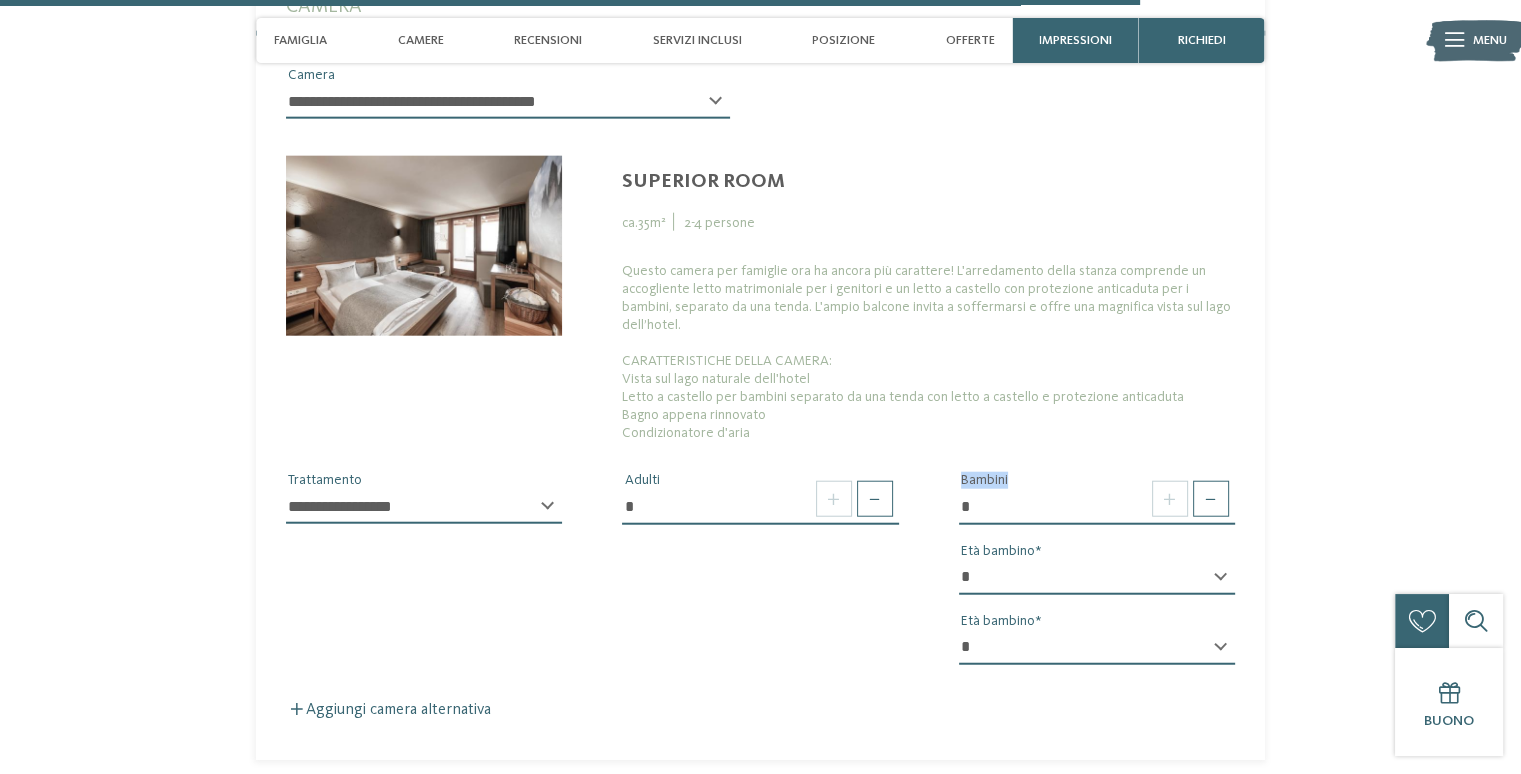 select on "*" 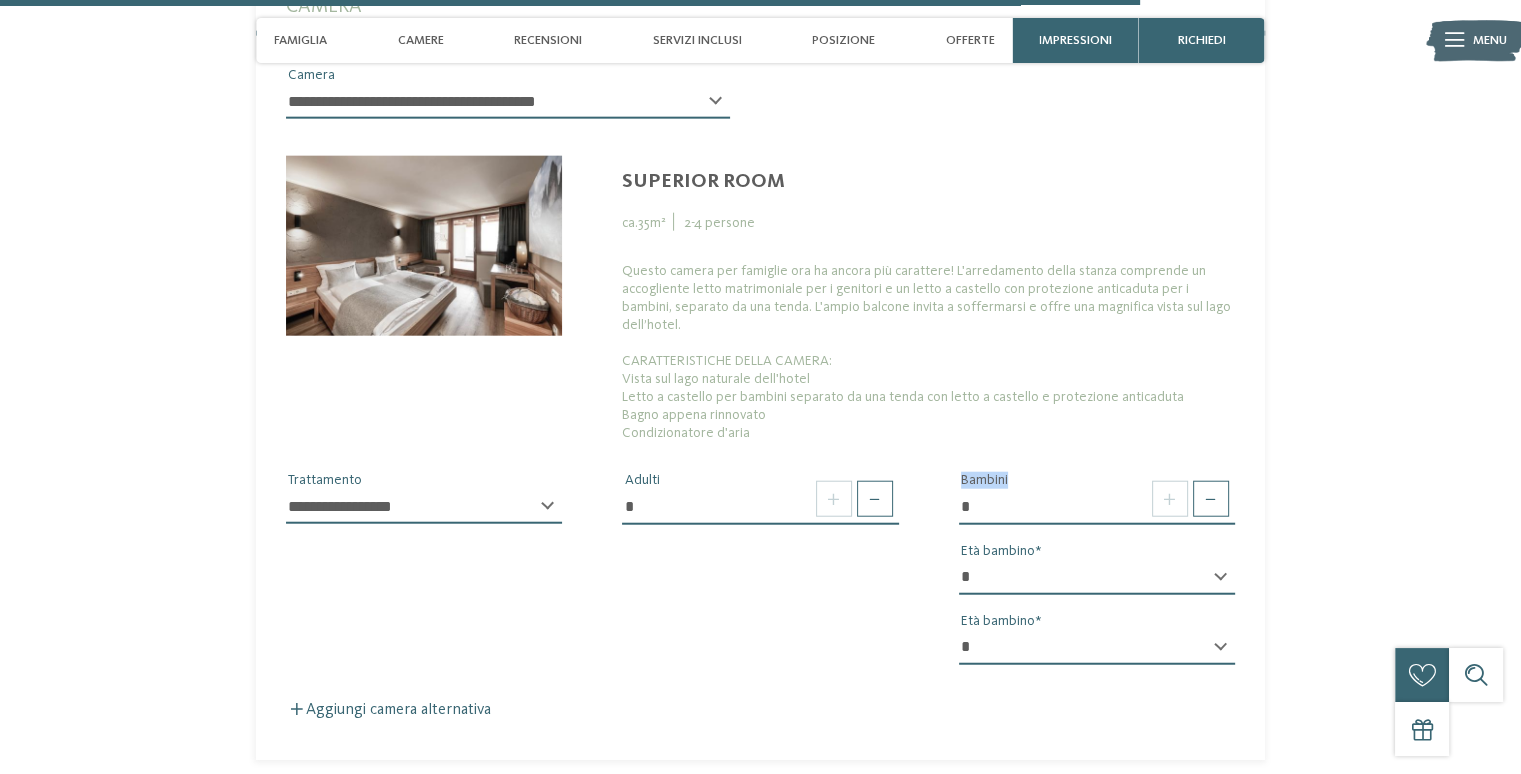 select on "**" 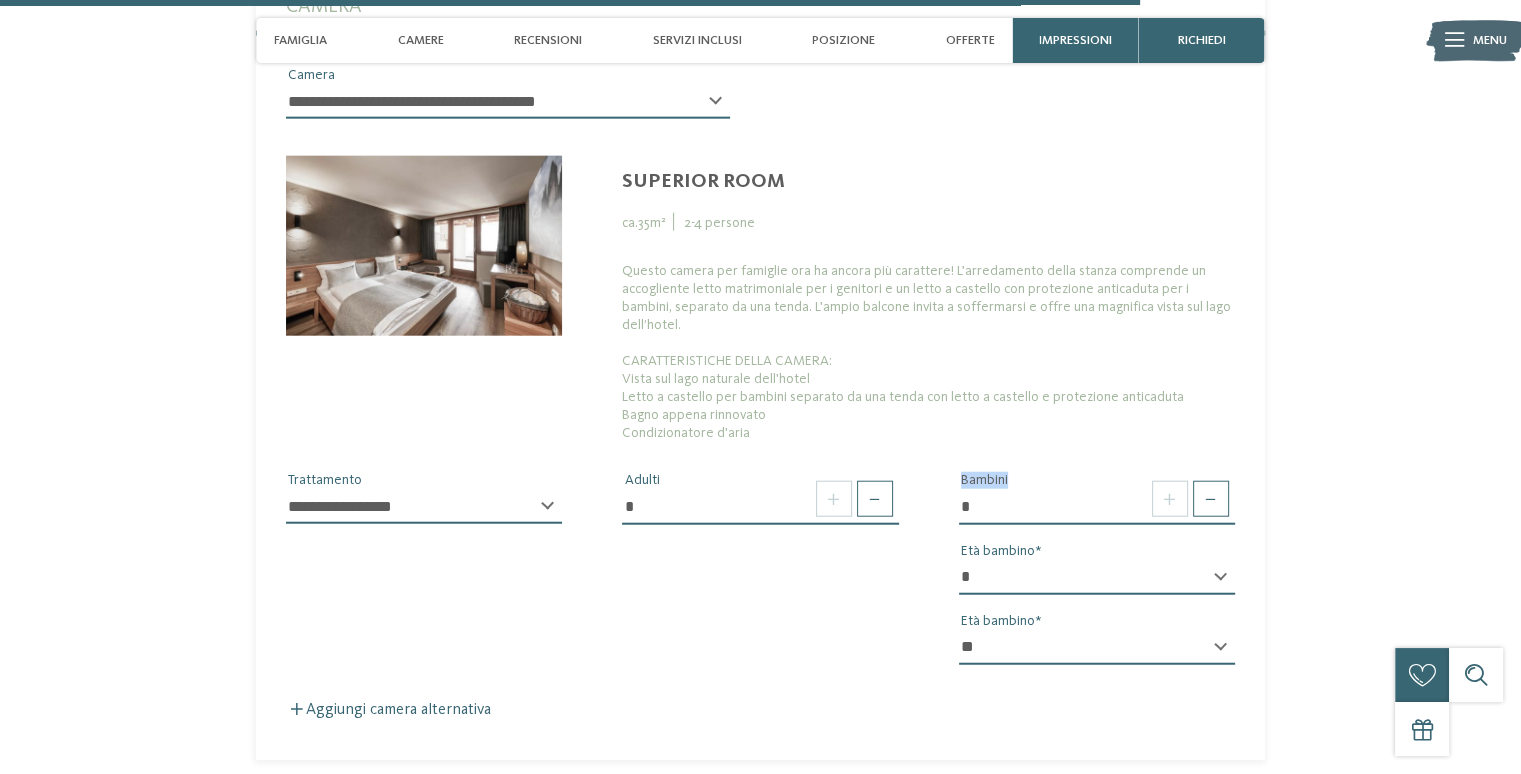 click on "* * * * * * * * * * * ** ** ** ** ** ** ** **" at bounding box center (1097, 648) 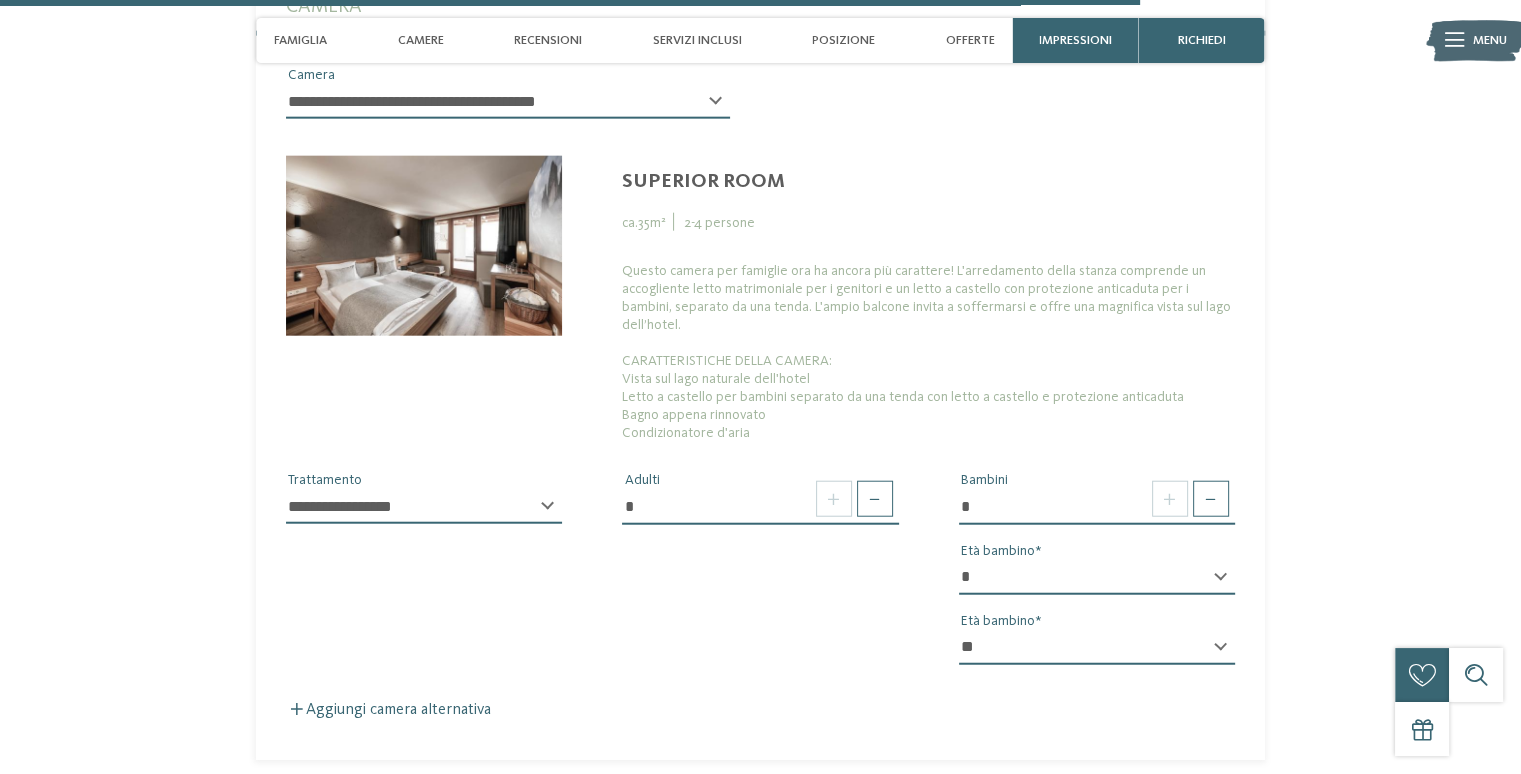 click on "torna alla panoramica degli alberghi
Falky's Family Weeks -15%" at bounding box center [760, -1603] 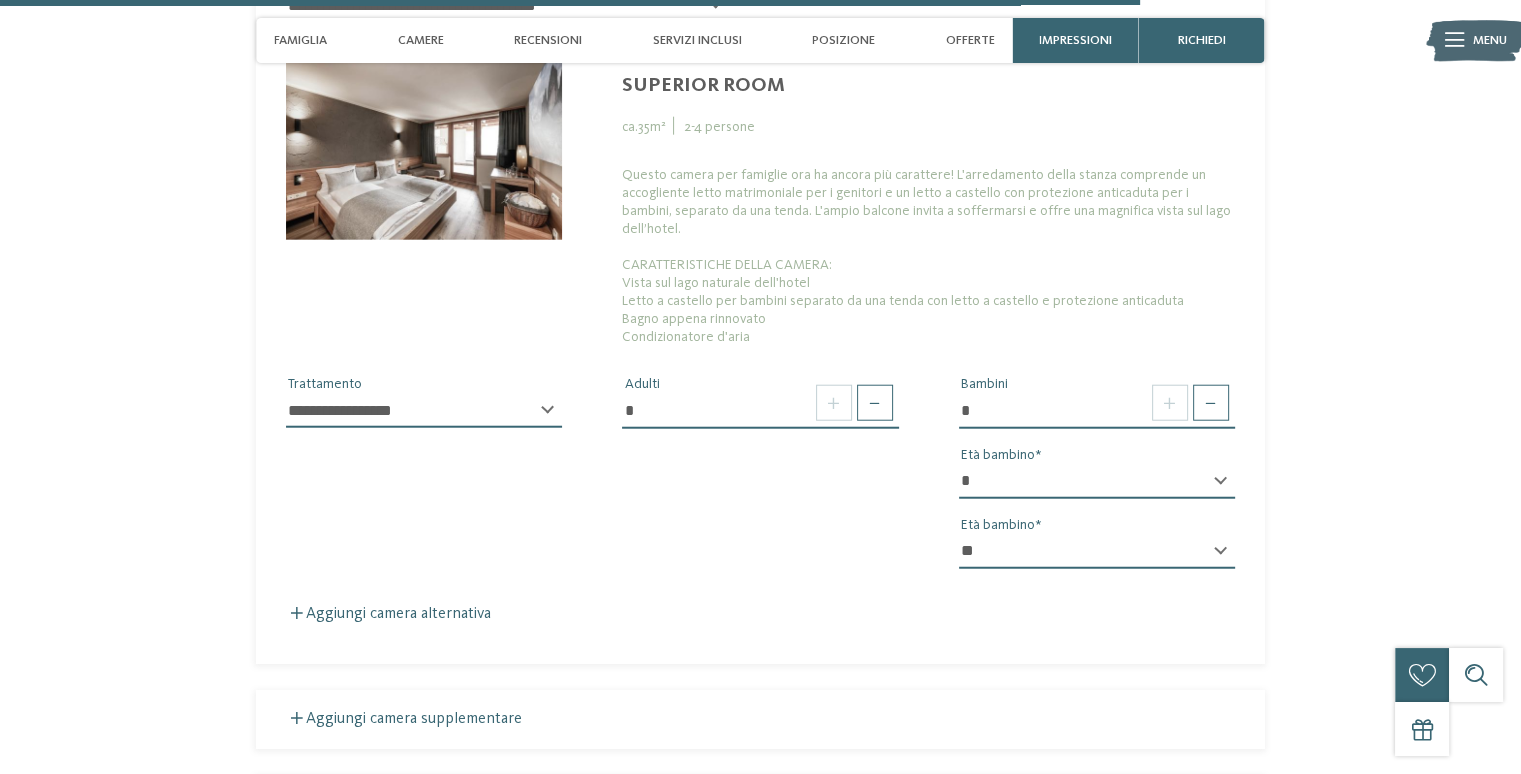 scroll, scrollTop: 5076, scrollLeft: 0, axis: vertical 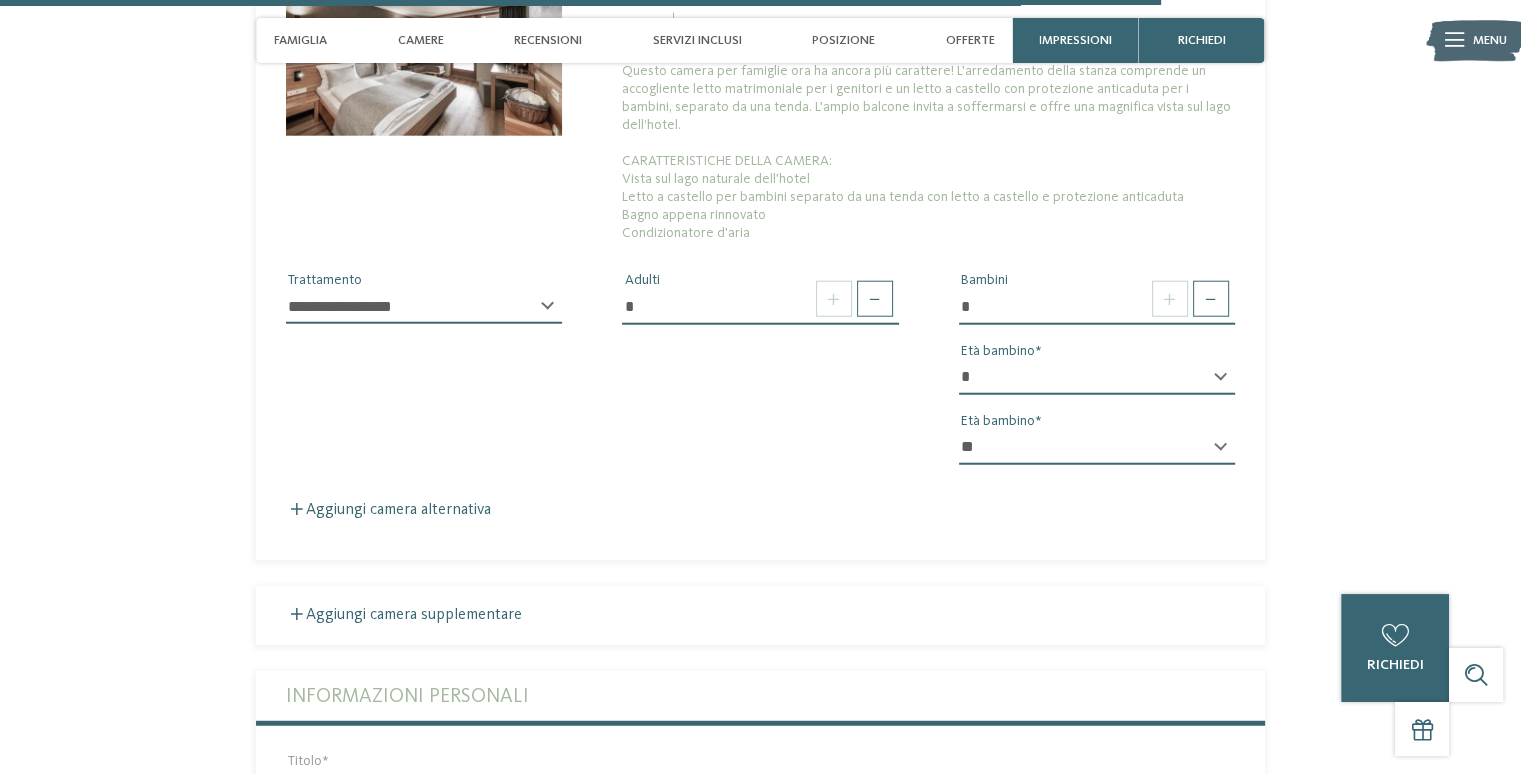 click on "Aggiungi camera alternativa" at bounding box center [388, 510] 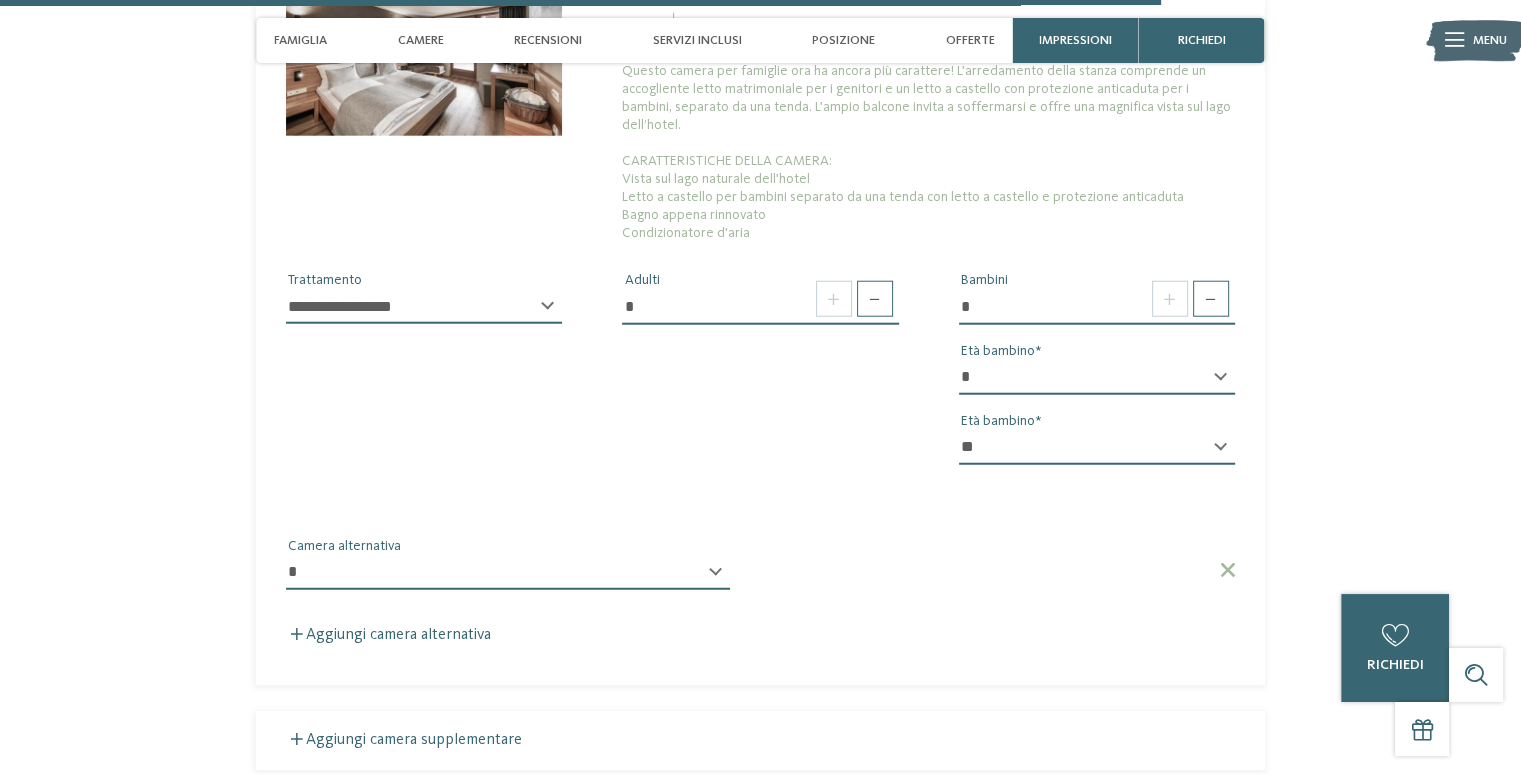 click on "**********" at bounding box center (508, 573) 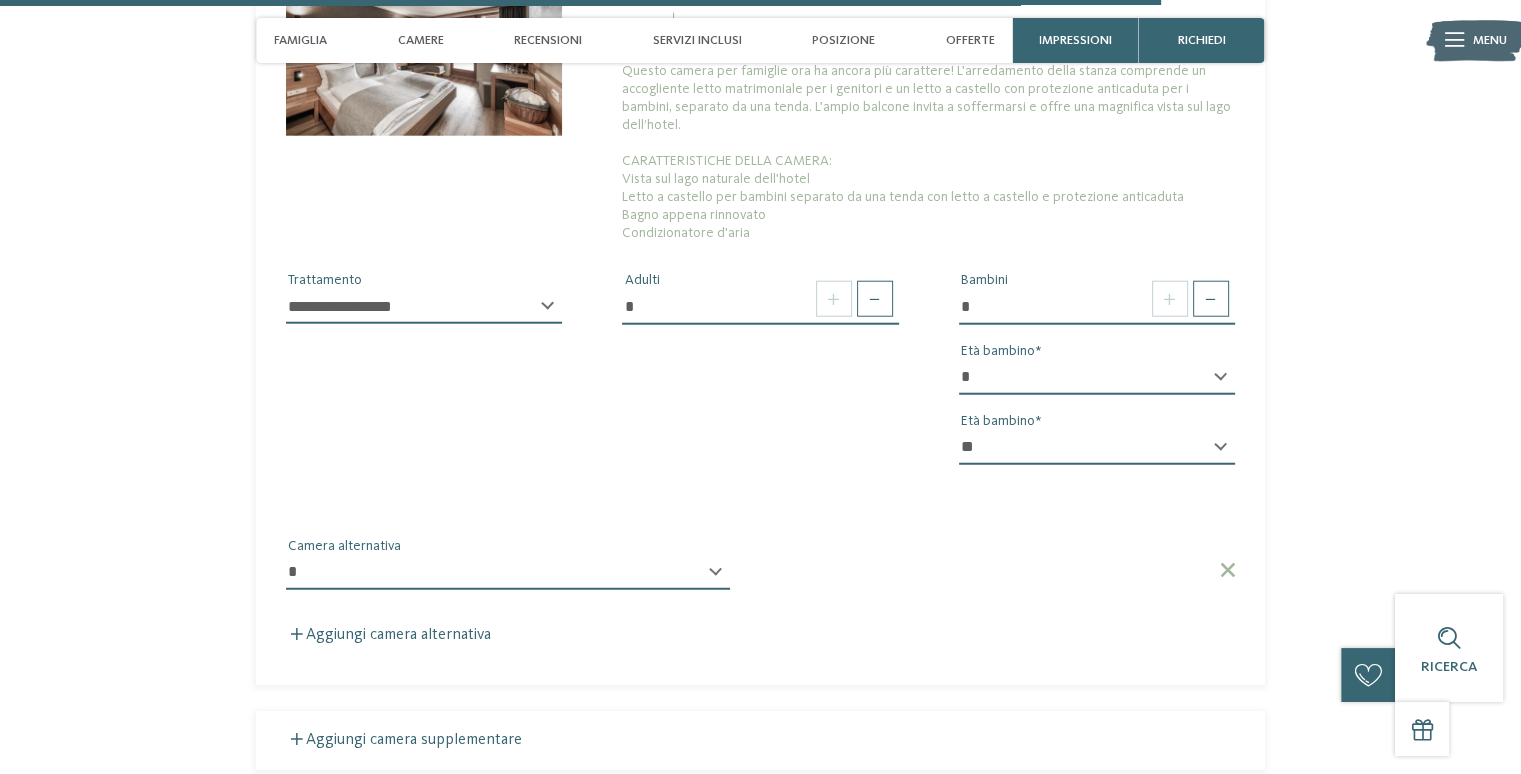 click on "Richiedi ora senza impegno o prenota subito!
richiedi
prenota 7" at bounding box center (760, 388) 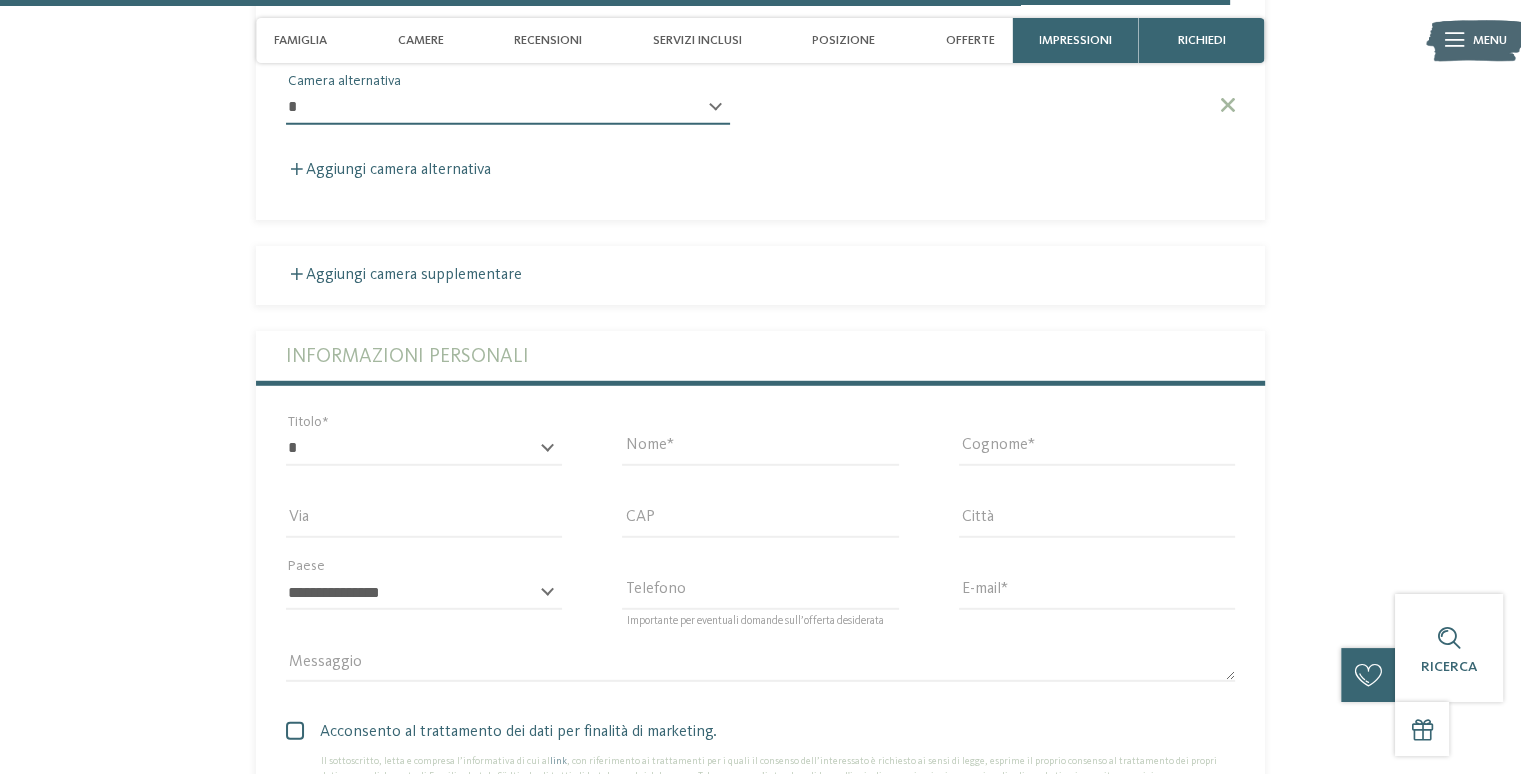 scroll, scrollTop: 5576, scrollLeft: 0, axis: vertical 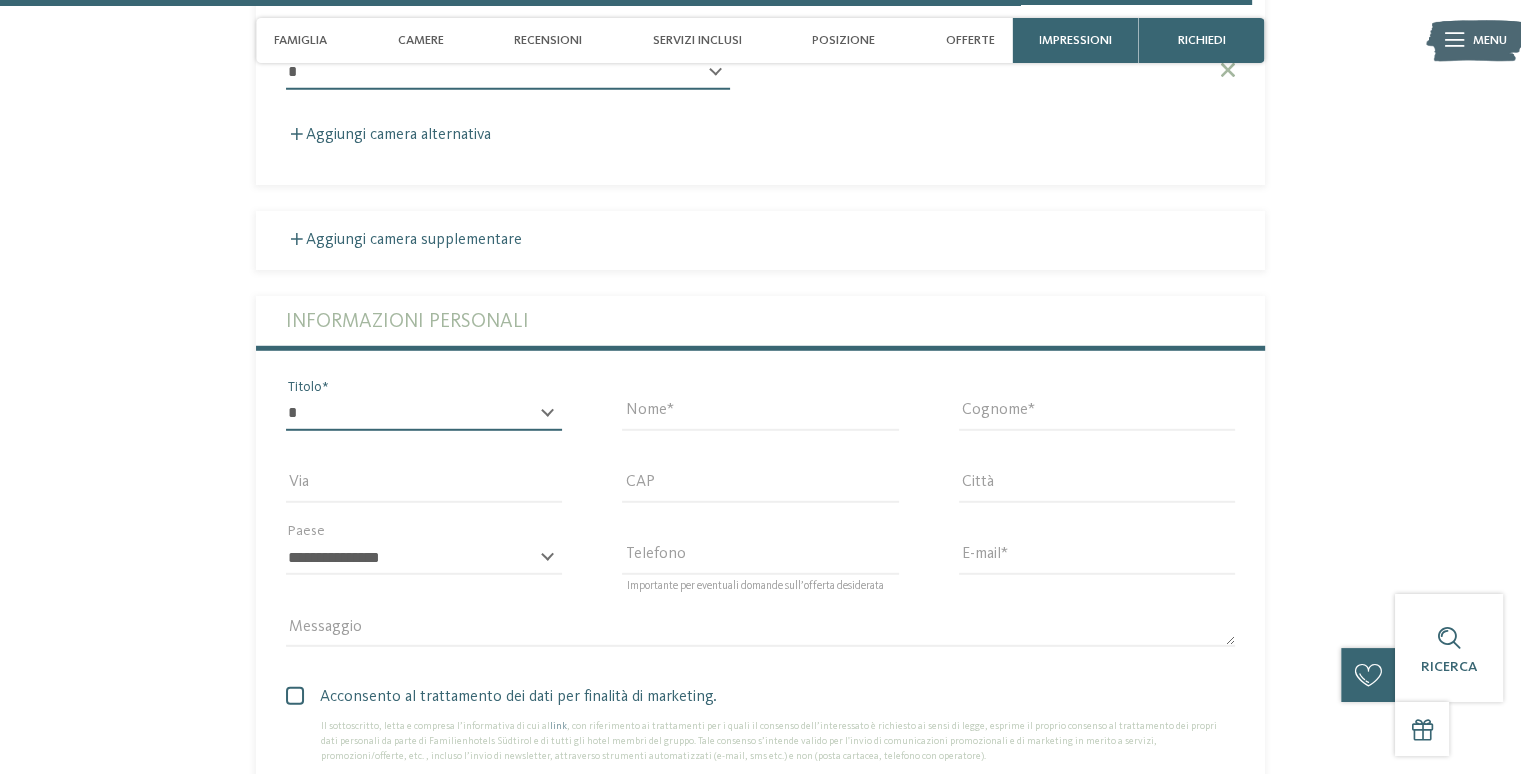 click on "* ****** ******* ******** ******" at bounding box center [424, 414] 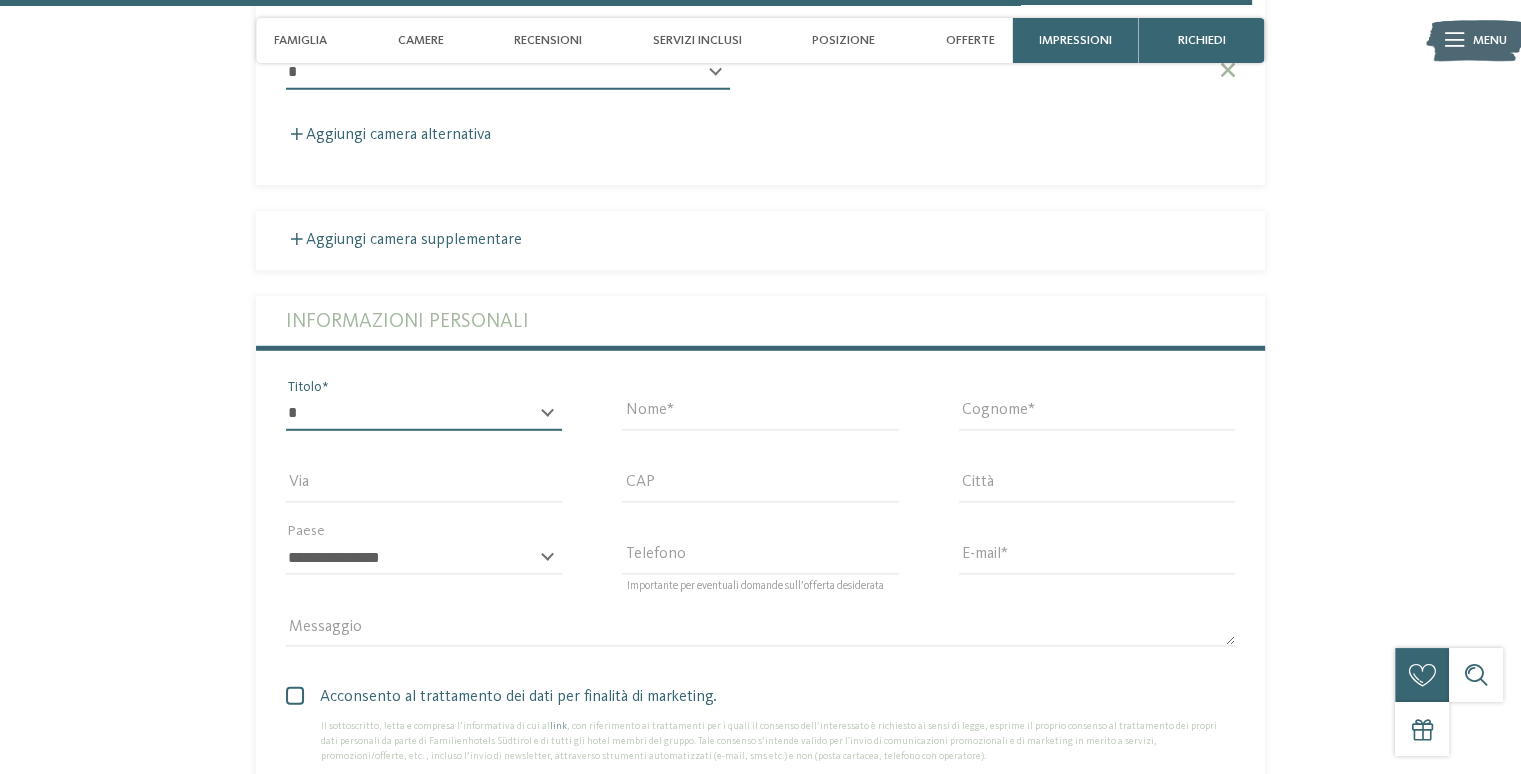 click on "* ****** ******* ******** ******" at bounding box center (424, 414) 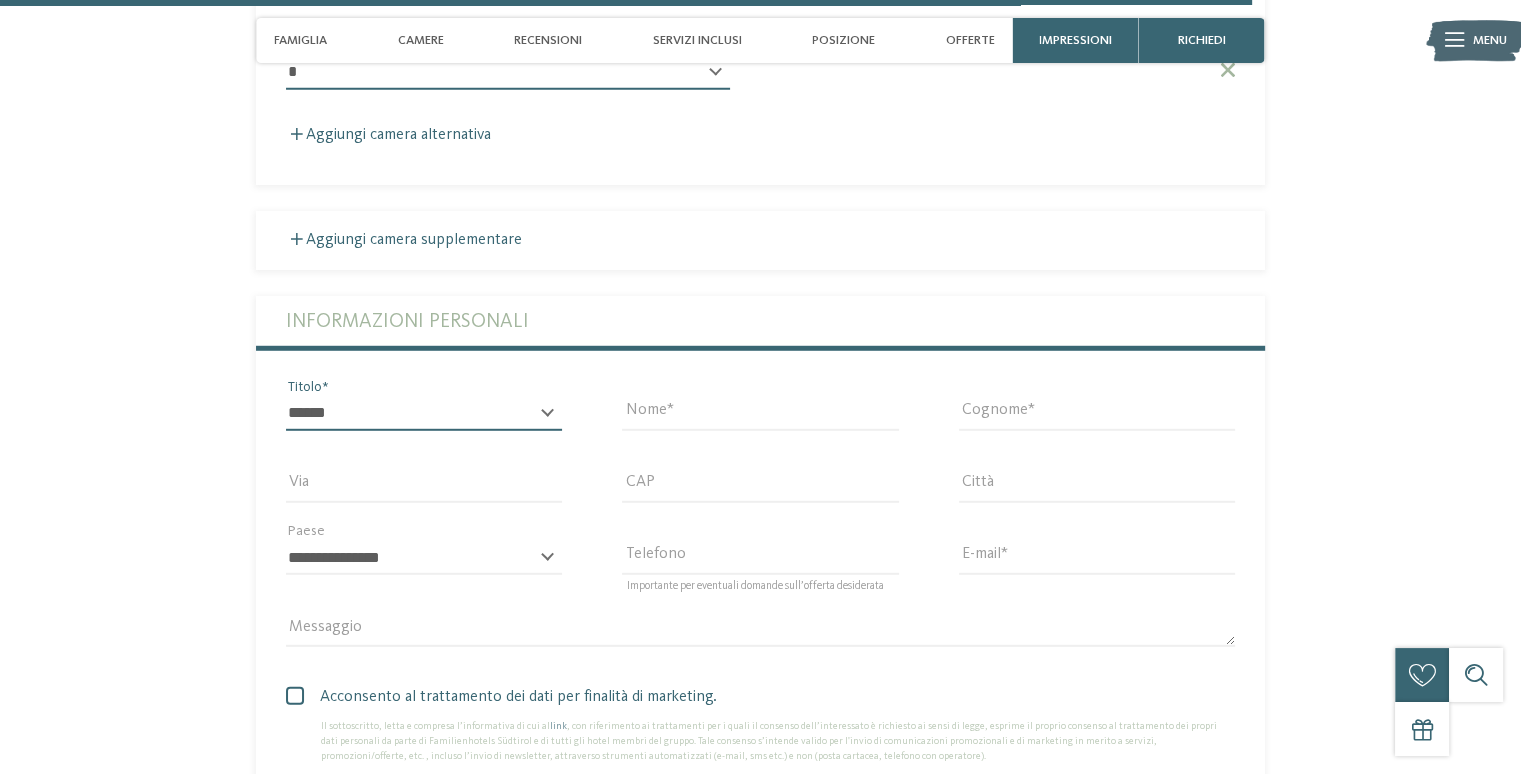 click on "* ****** ******* ******** ******" at bounding box center [424, 414] 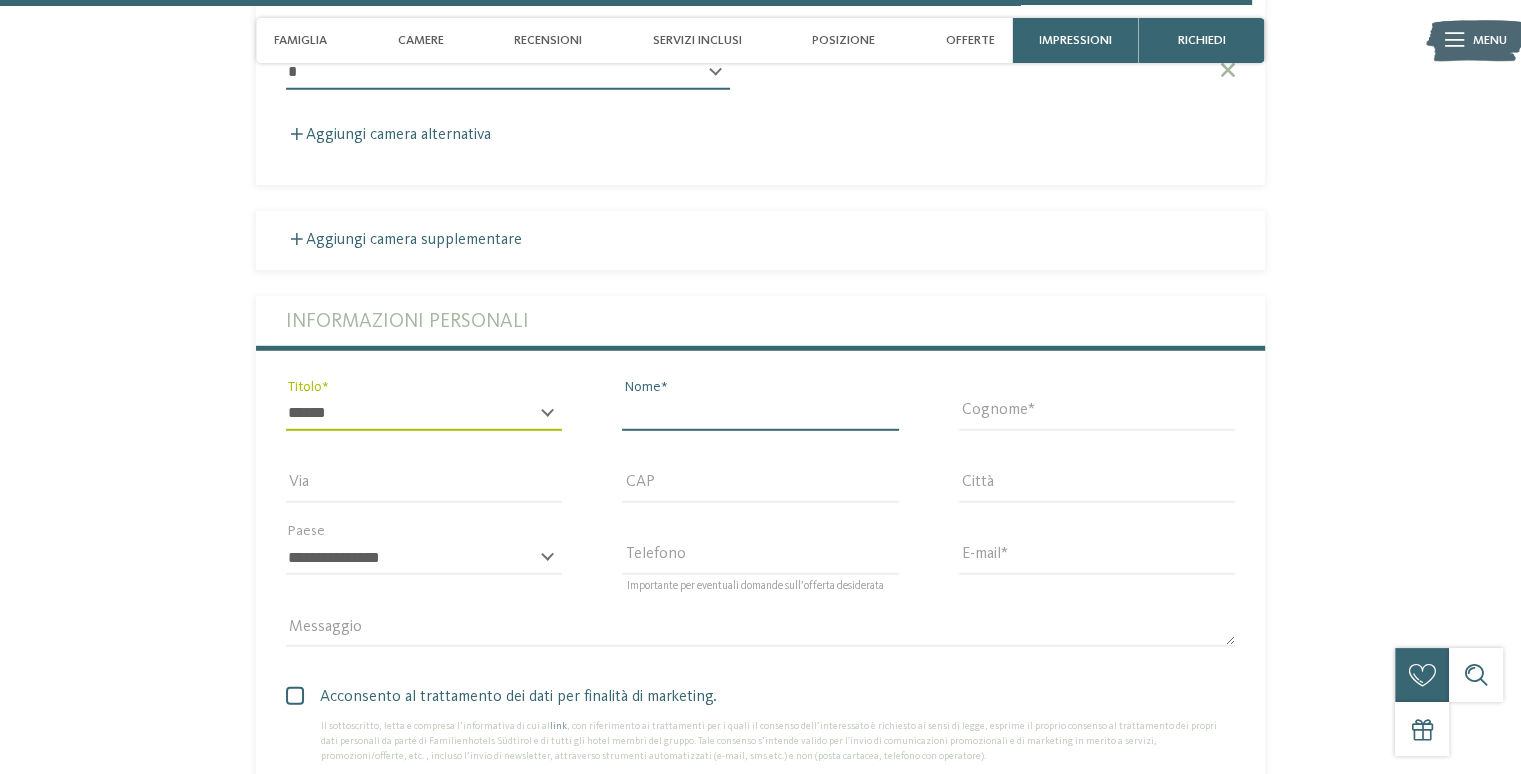 click on "Nome" at bounding box center (760, 414) 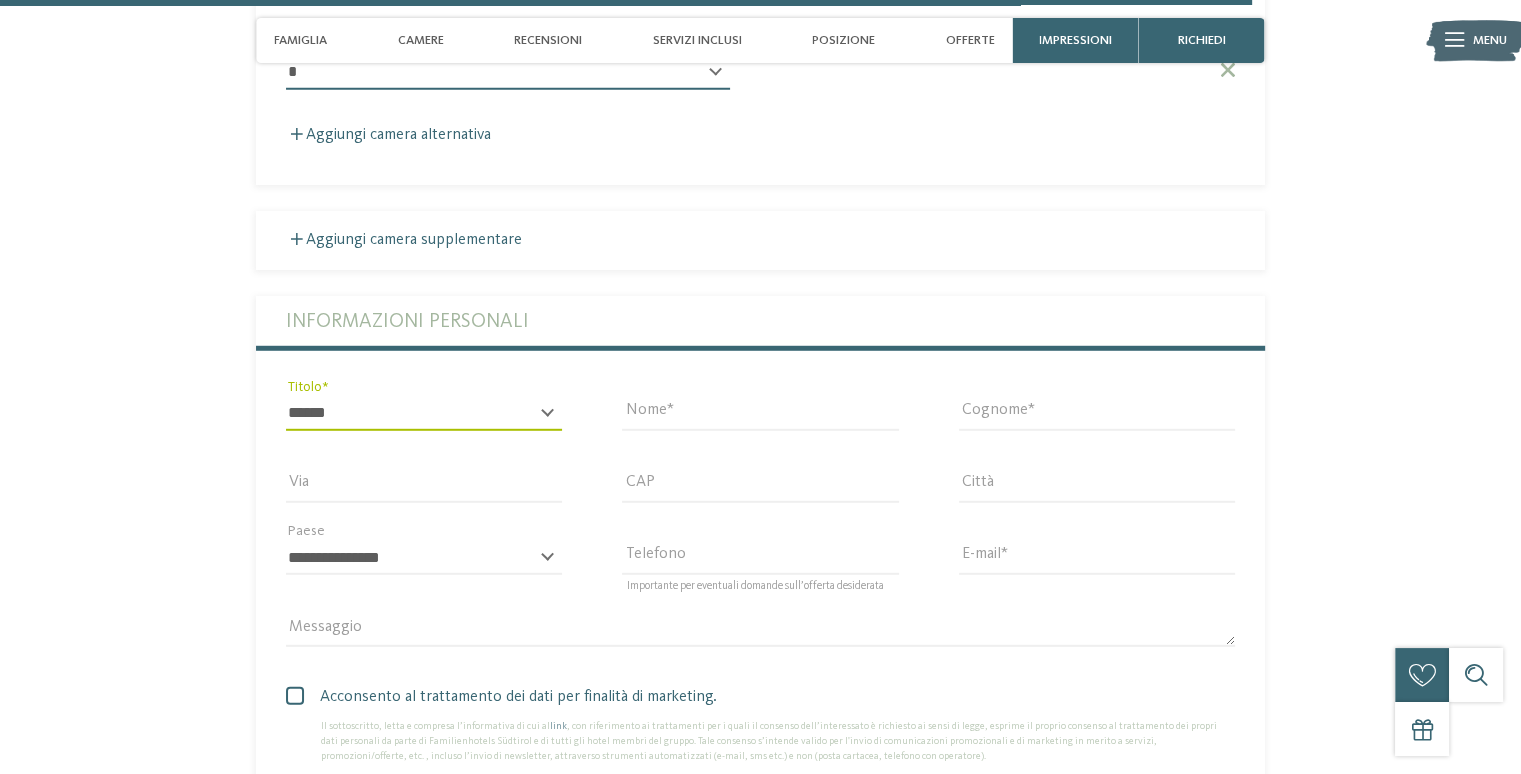type on "*******" 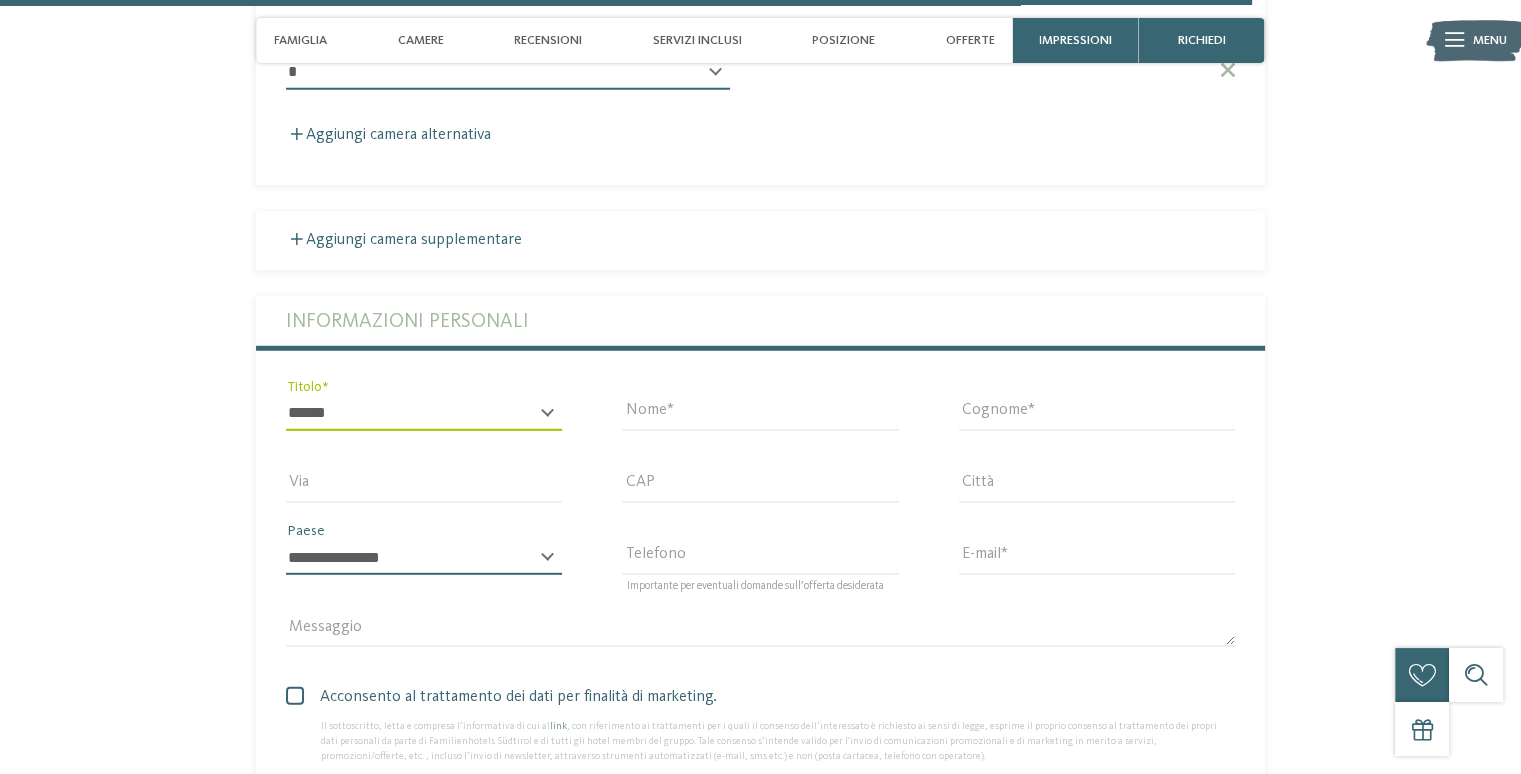 select on "**" 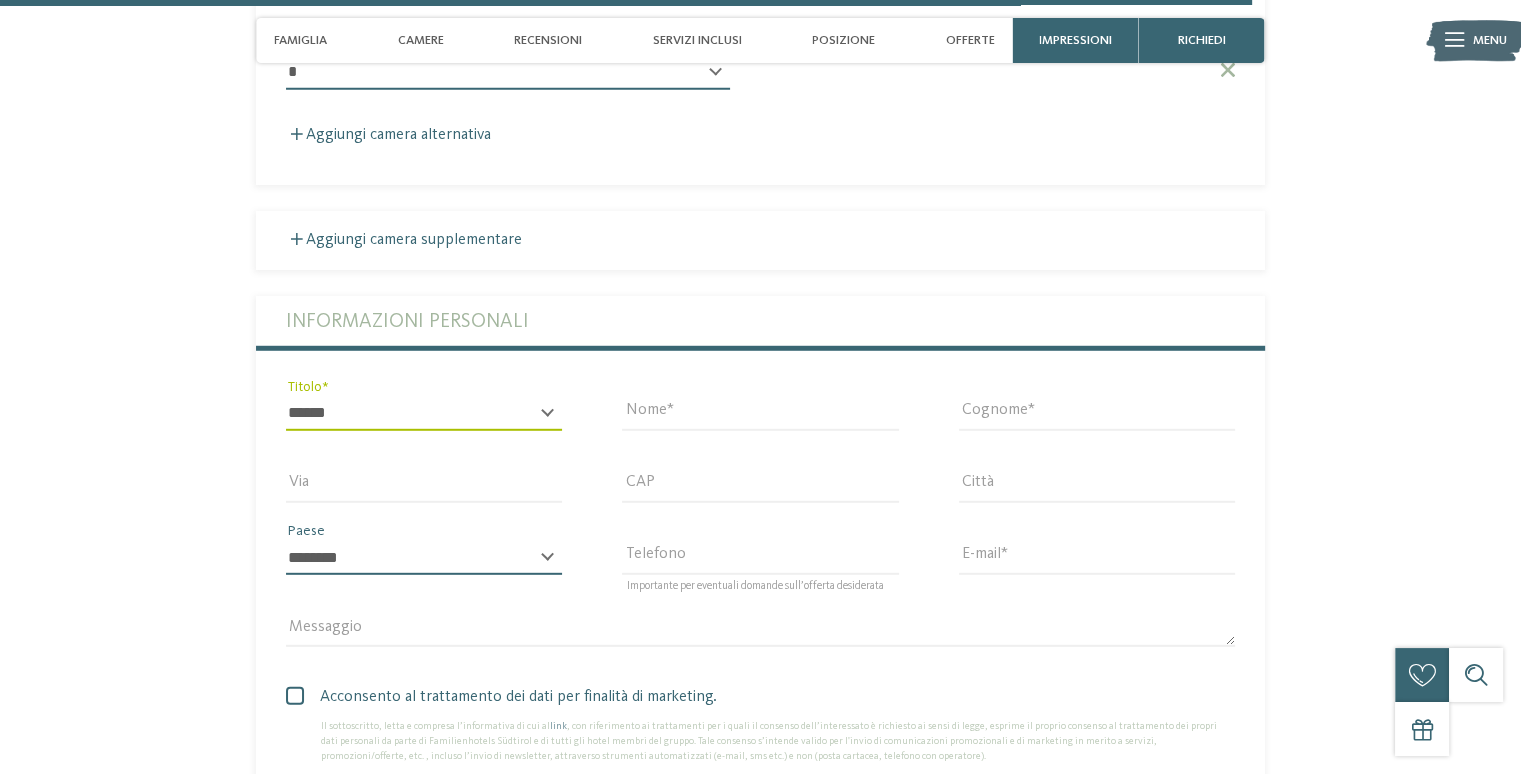 type on "**********" 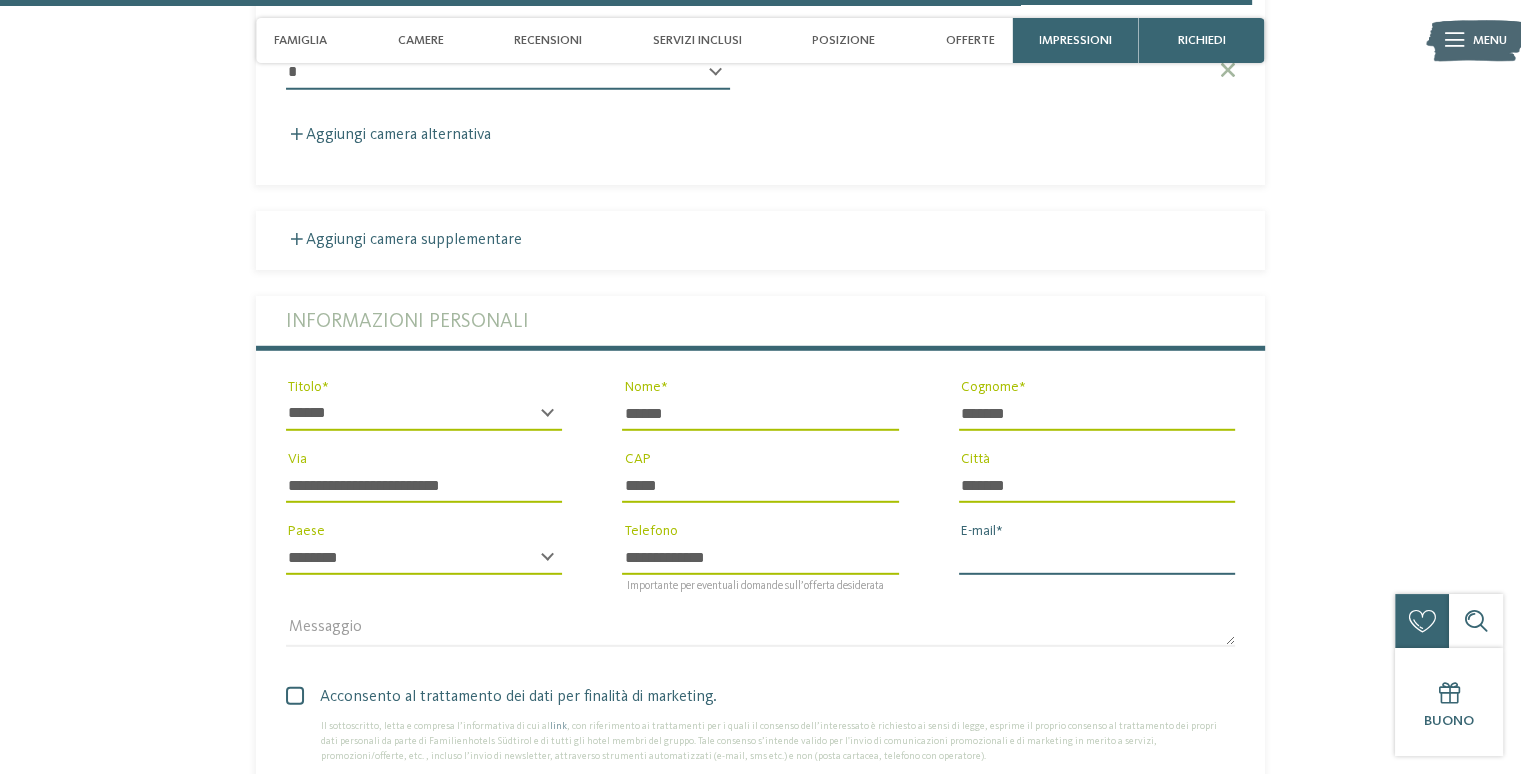 click on "E-mail" at bounding box center [1097, 558] 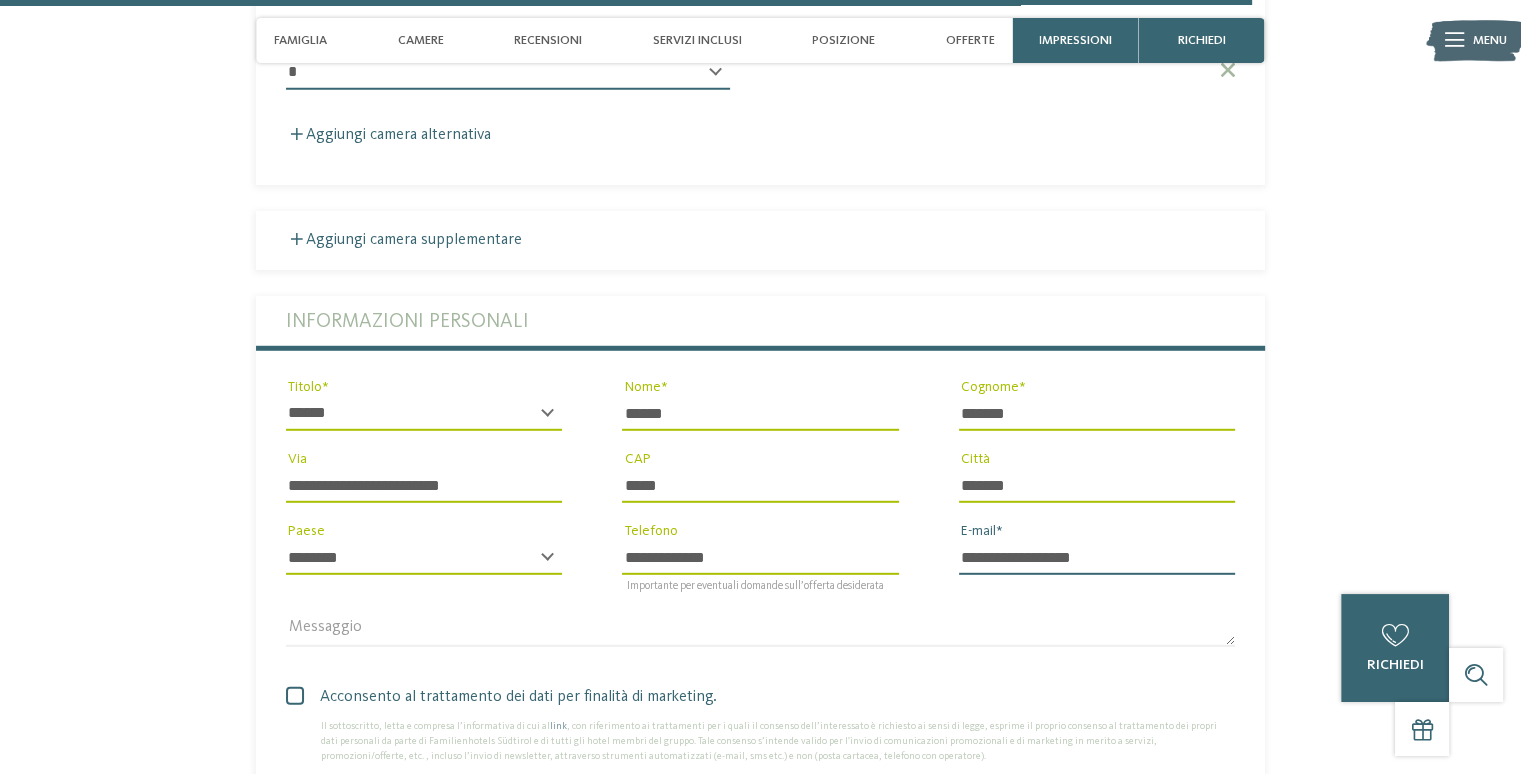 type on "**********" 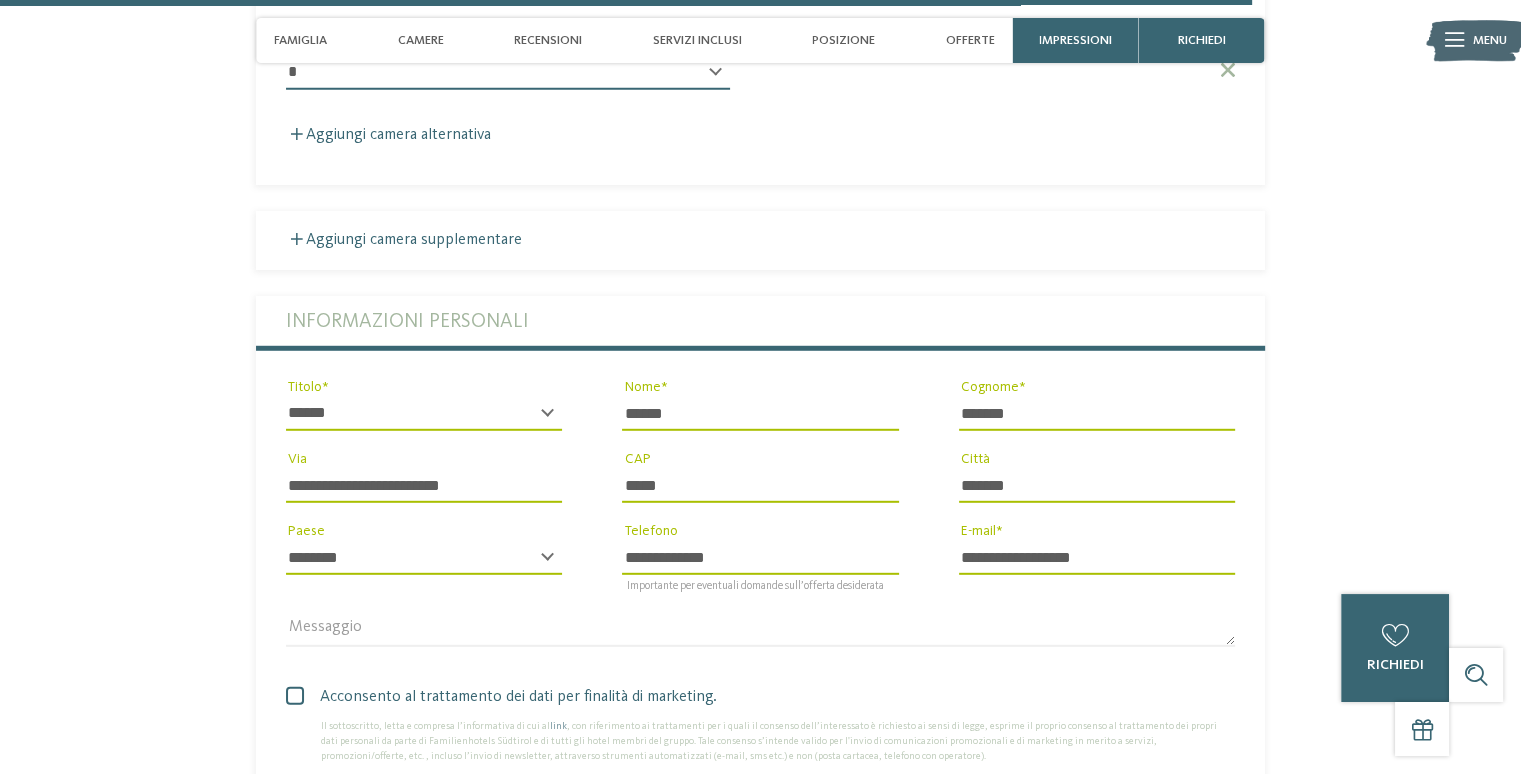click on "Richiedi ora senza impegno o prenota subito!
richiedi
prenota 7" at bounding box center (760, -112) 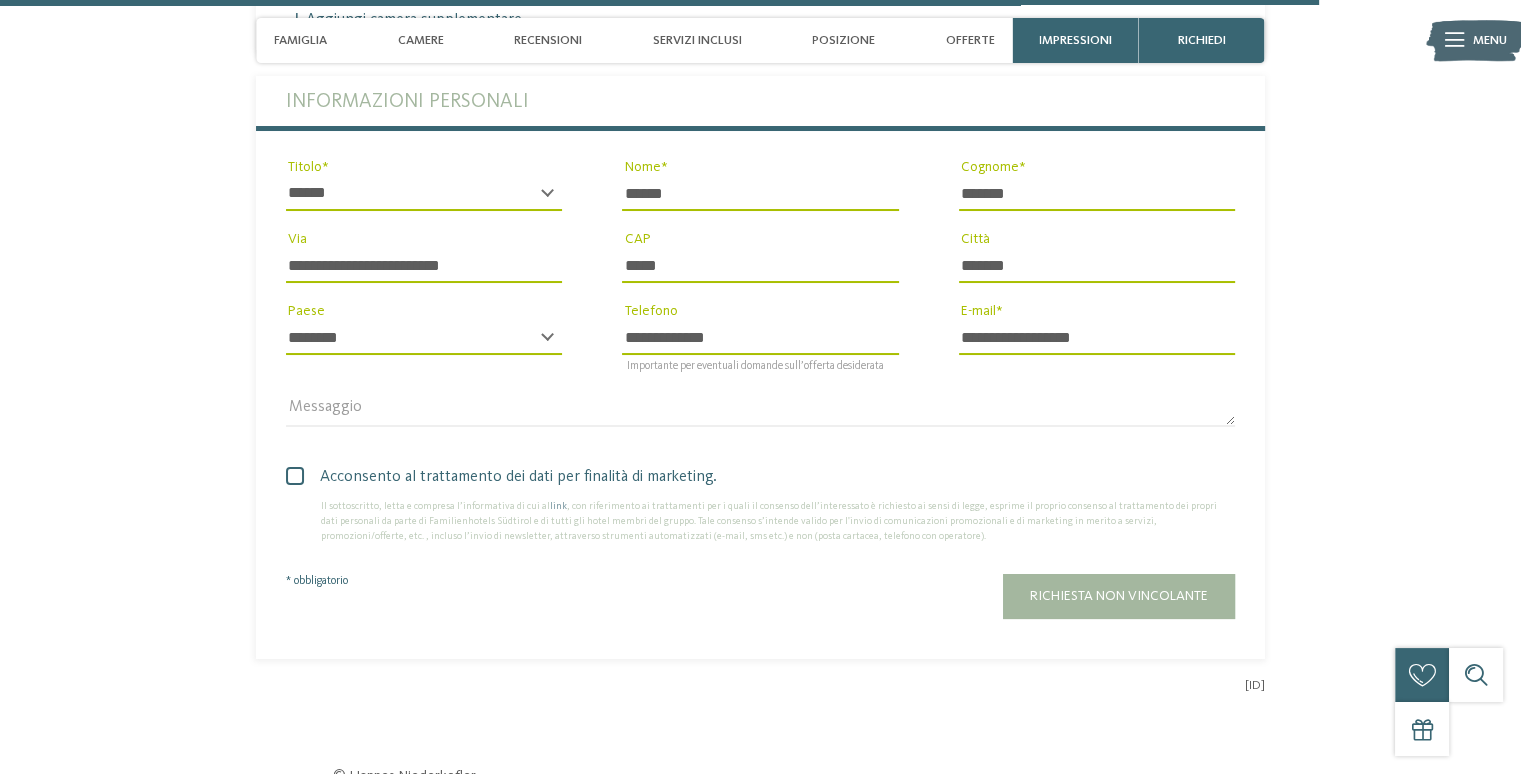 scroll, scrollTop: 5876, scrollLeft: 0, axis: vertical 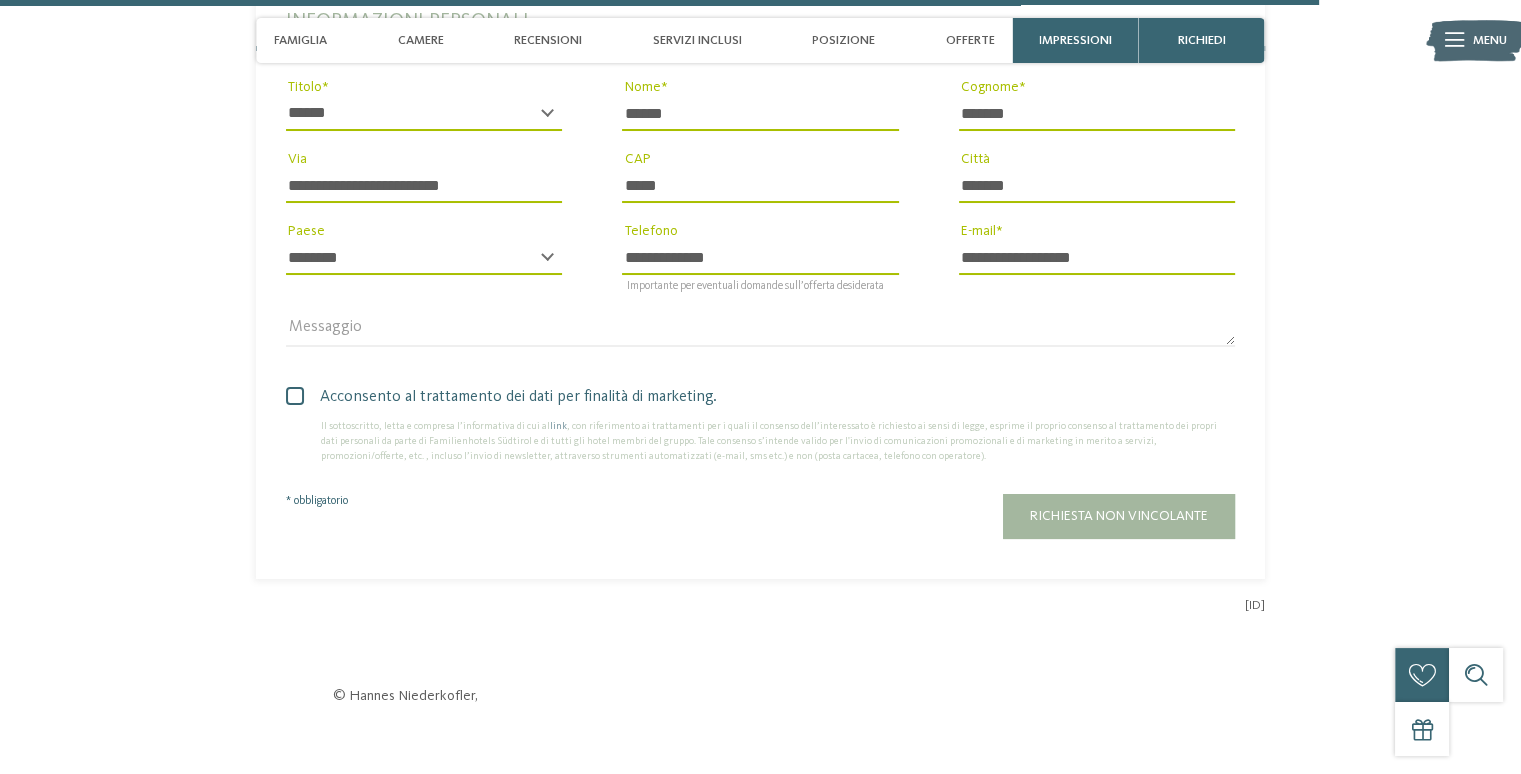 click on "Acconsento al trattamento dei dati per finalità di marketing." at bounding box center [760, 397] 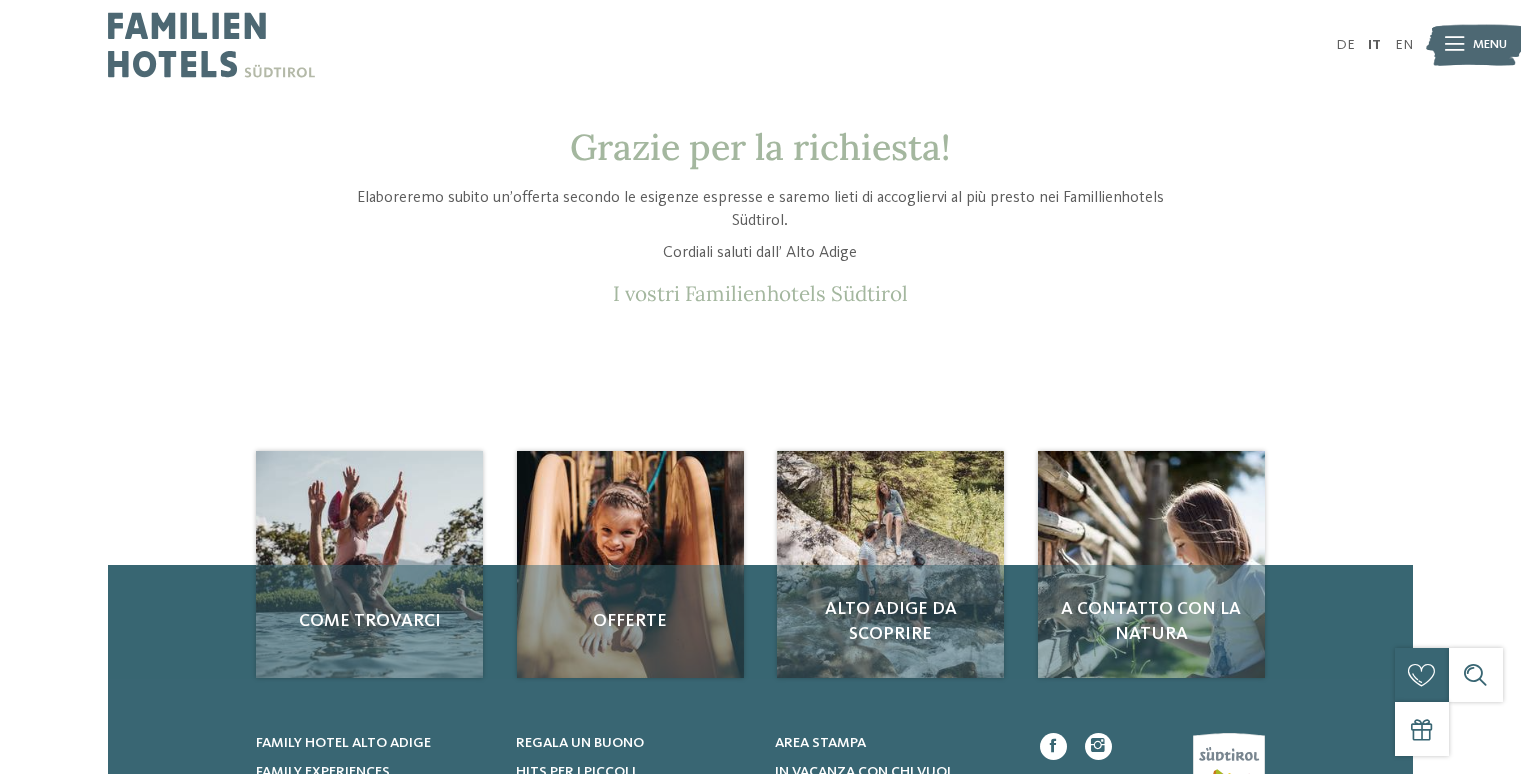 scroll, scrollTop: 0, scrollLeft: 0, axis: both 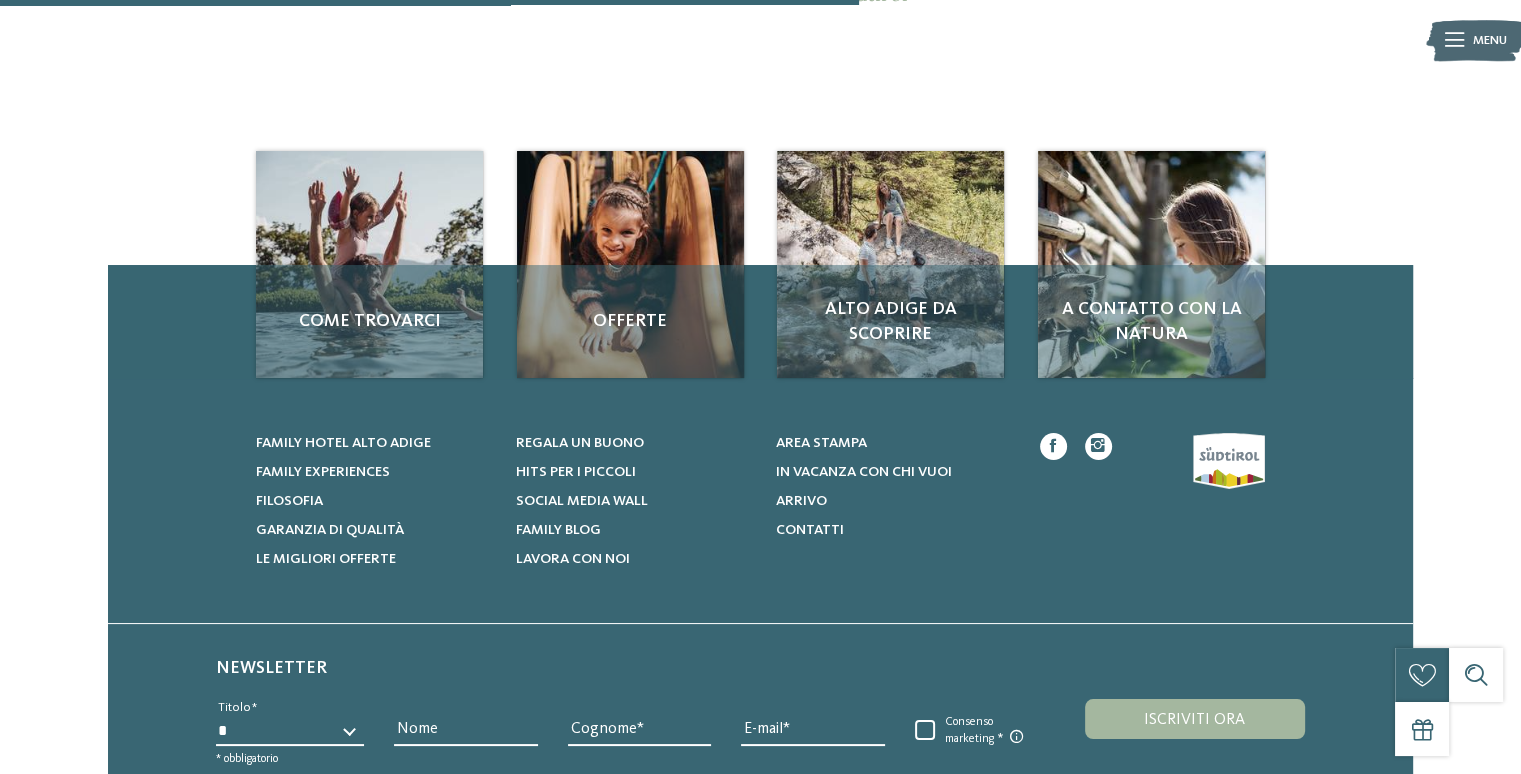 click on "Offerte" at bounding box center [630, 322] 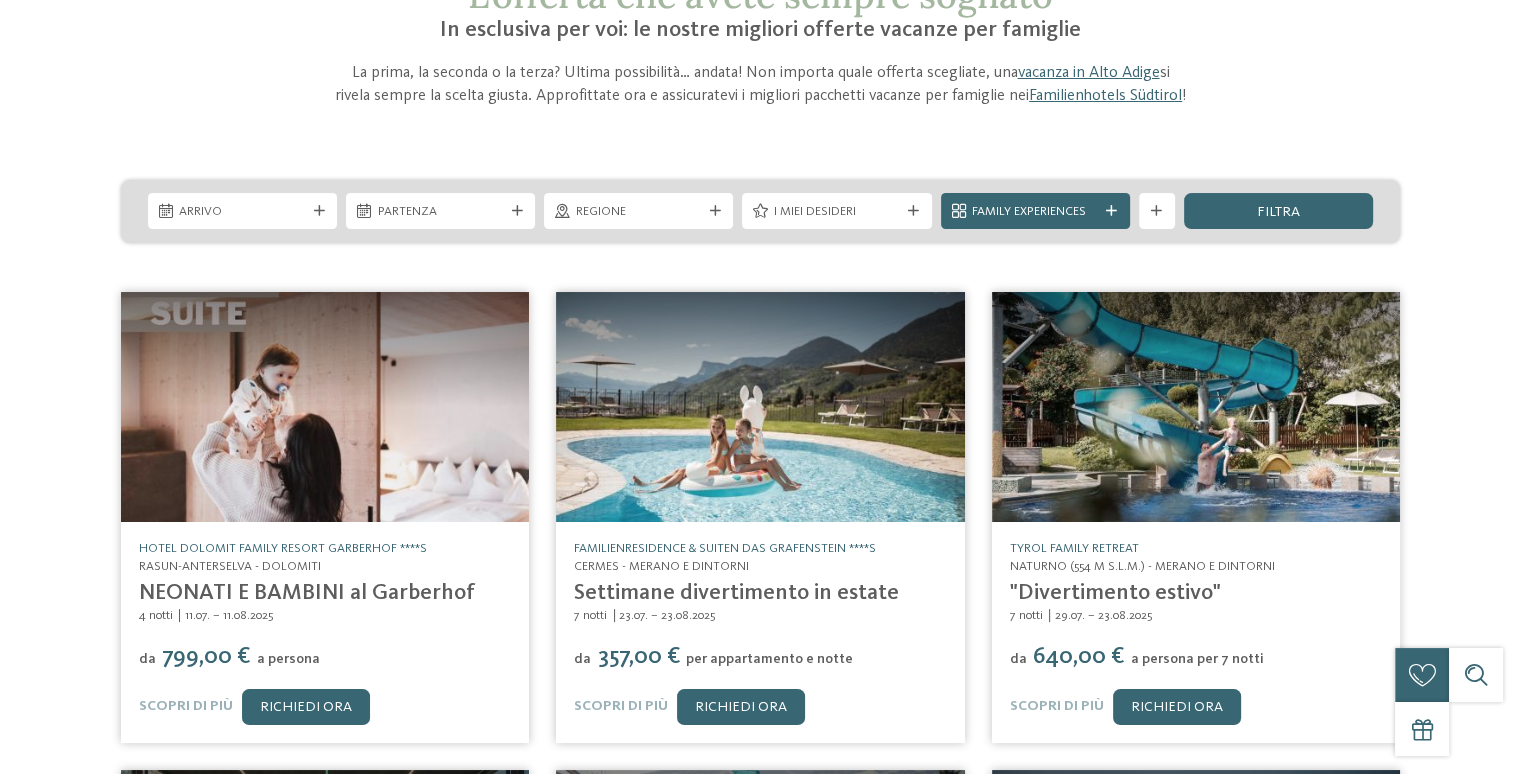scroll, scrollTop: 300, scrollLeft: 0, axis: vertical 